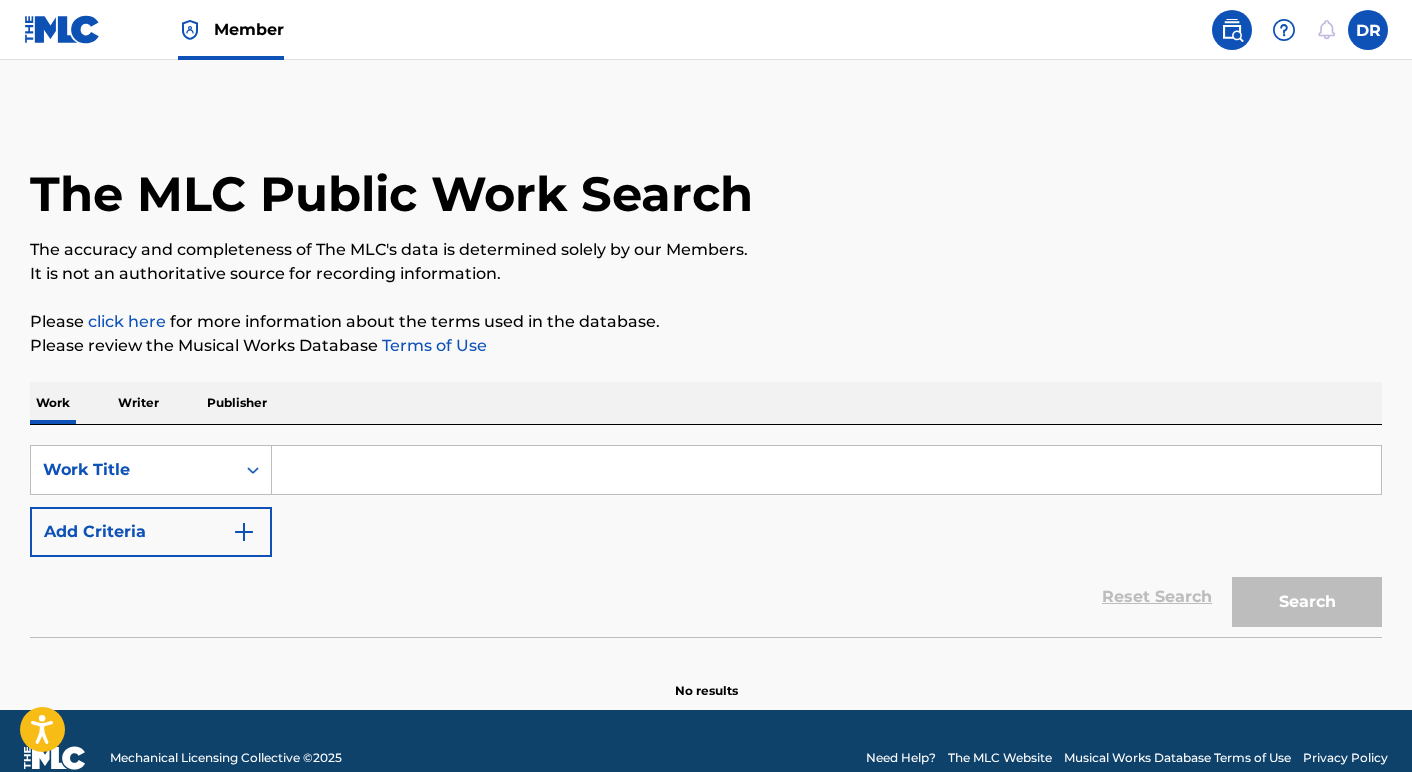 scroll, scrollTop: 0, scrollLeft: 0, axis: both 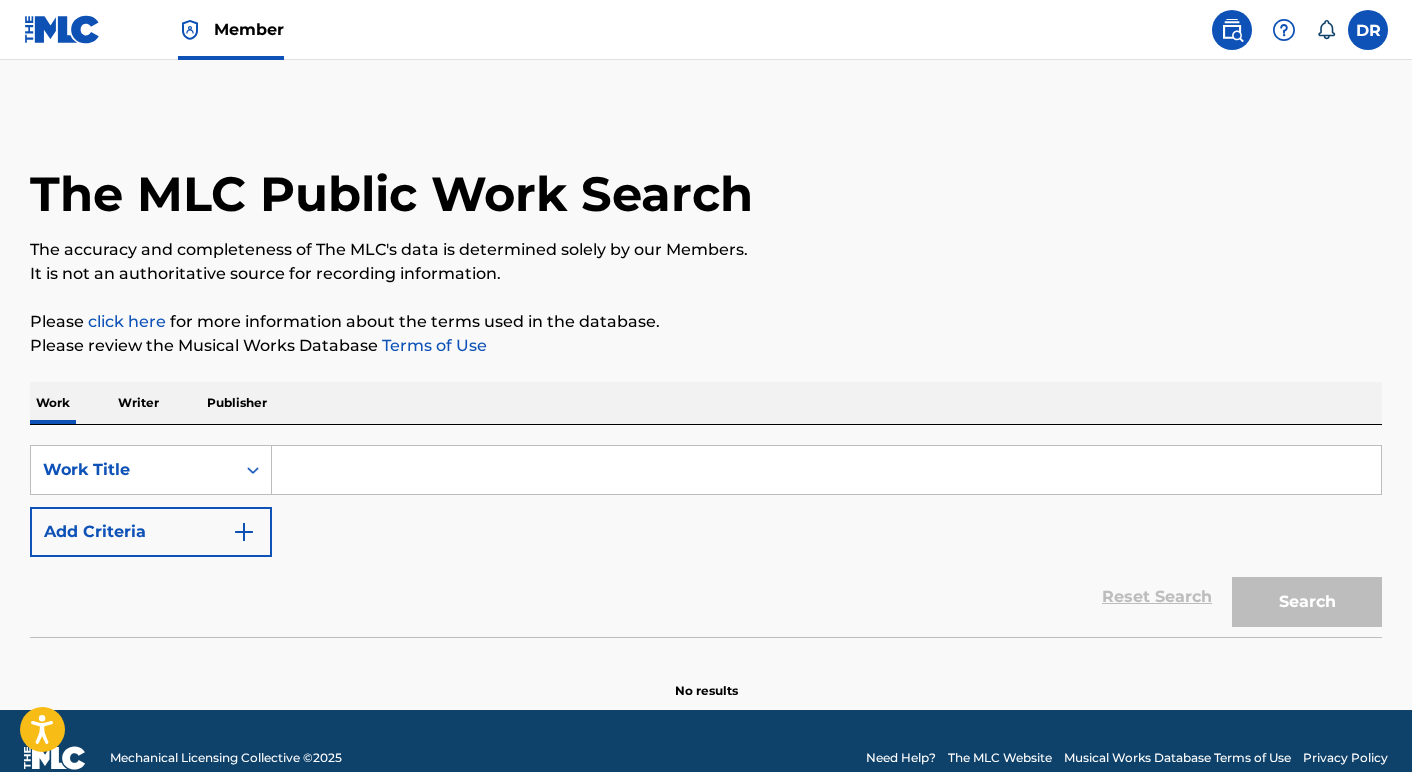 click at bounding box center (826, 470) 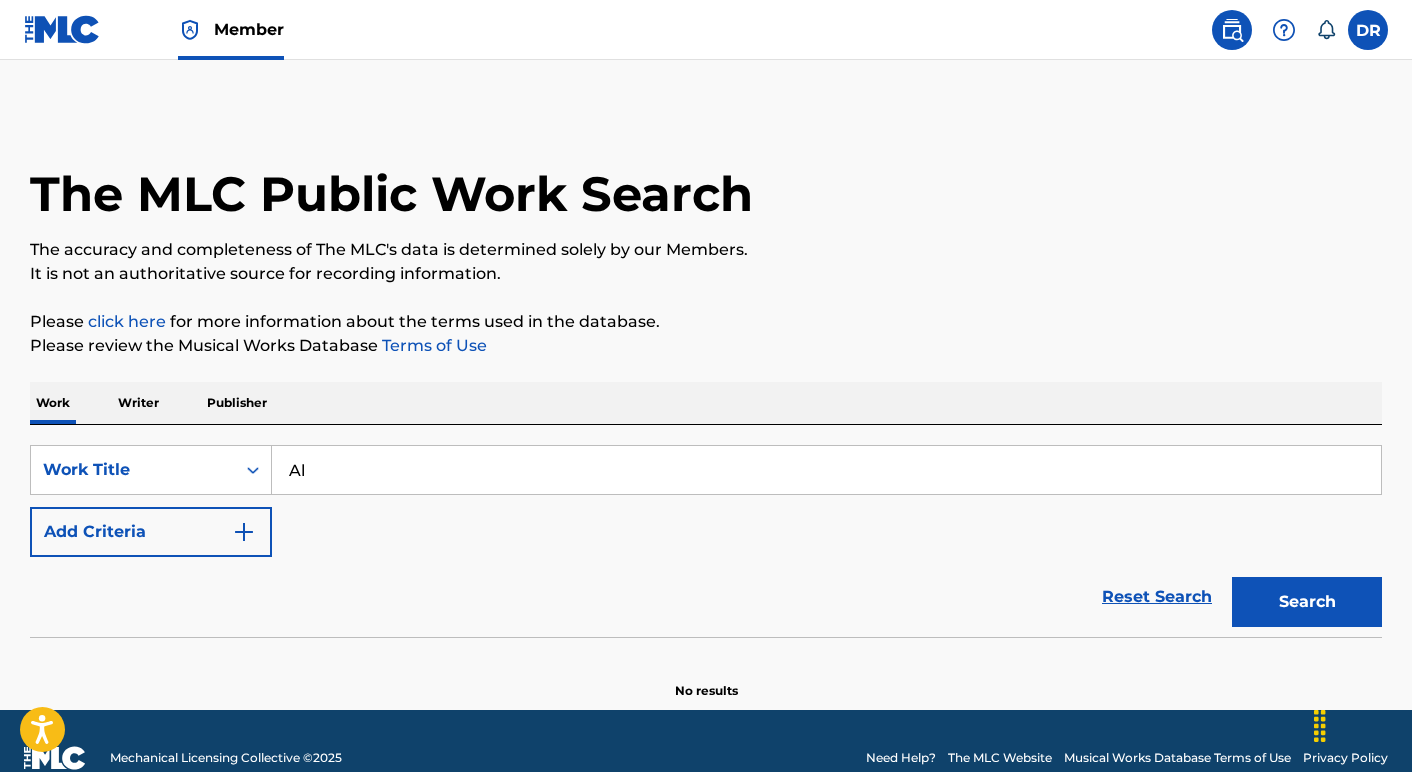 scroll, scrollTop: 0, scrollLeft: 0, axis: both 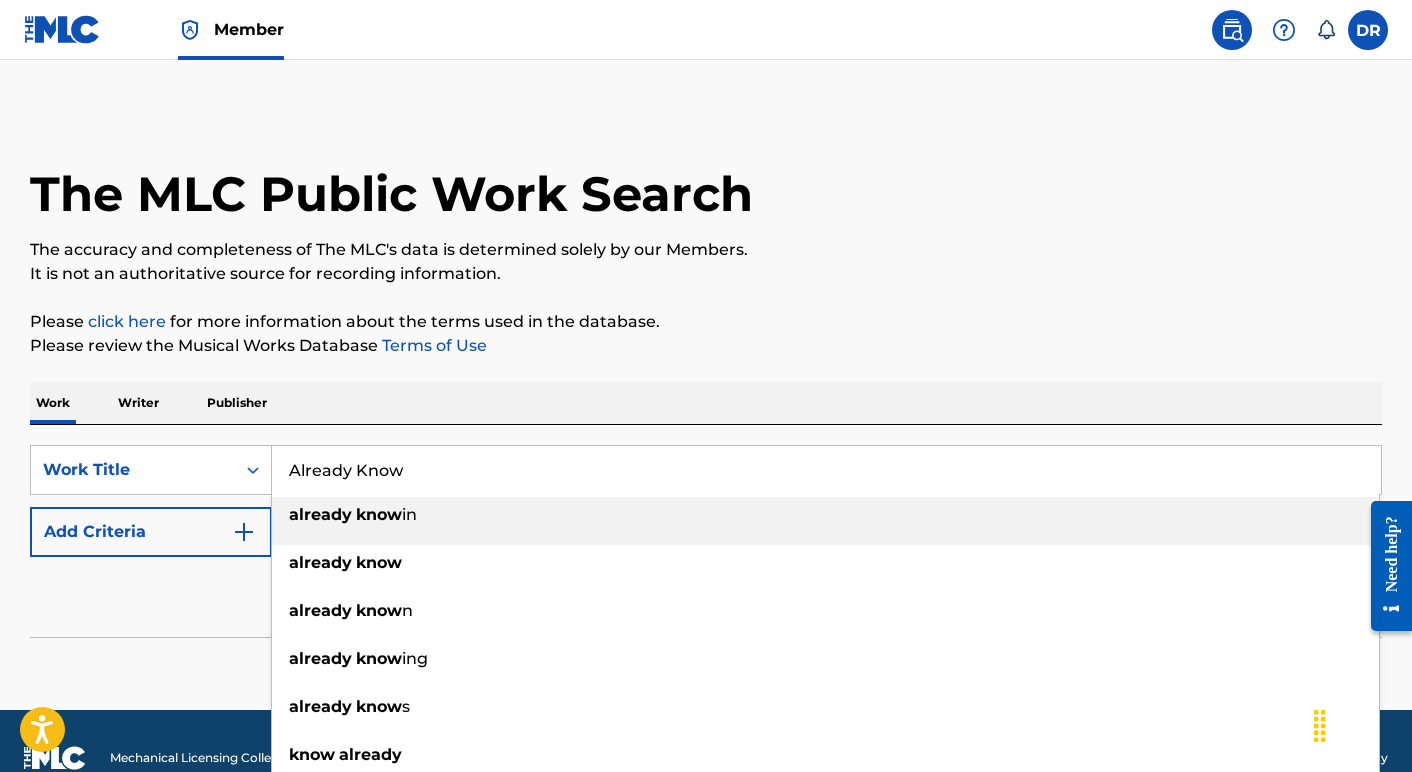 type on "Already Know" 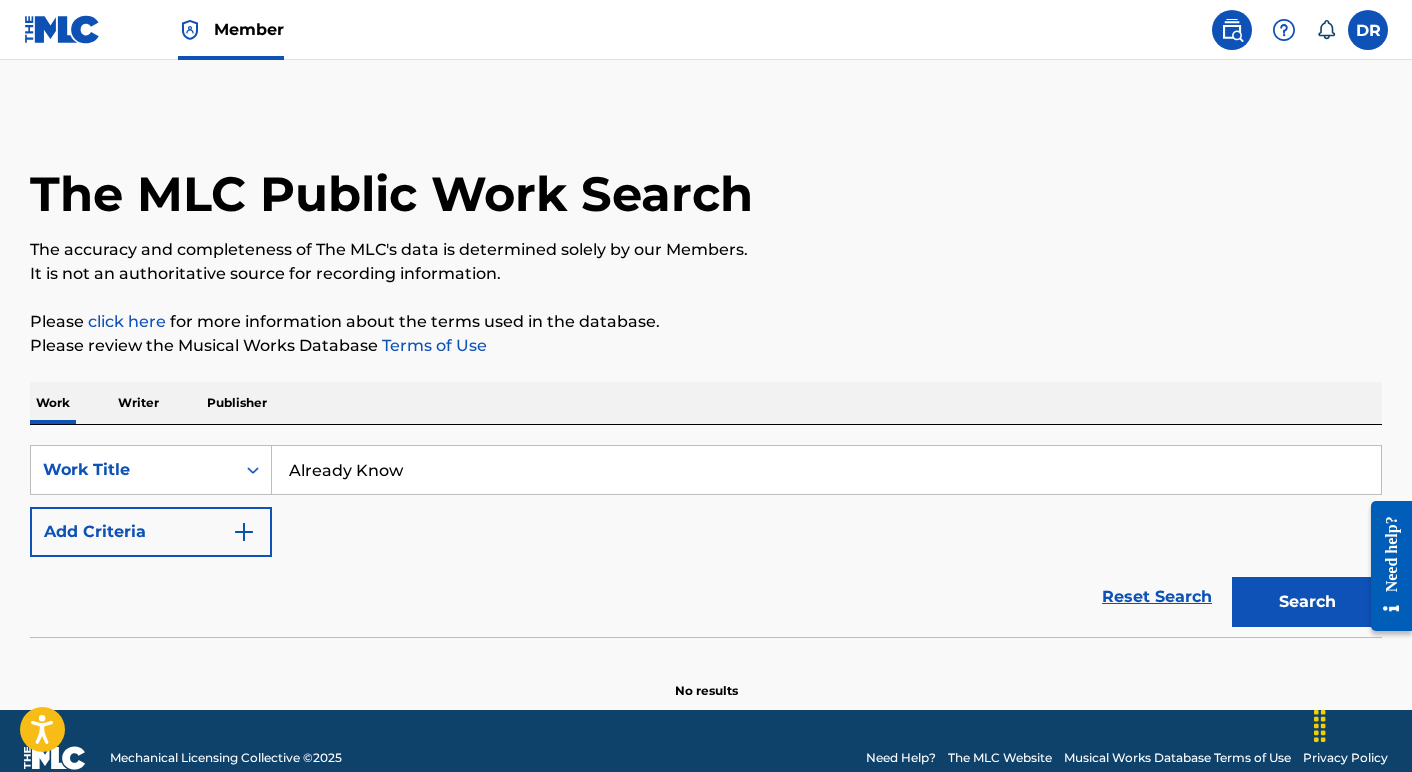 click on "Reset Search Search" at bounding box center (706, 597) 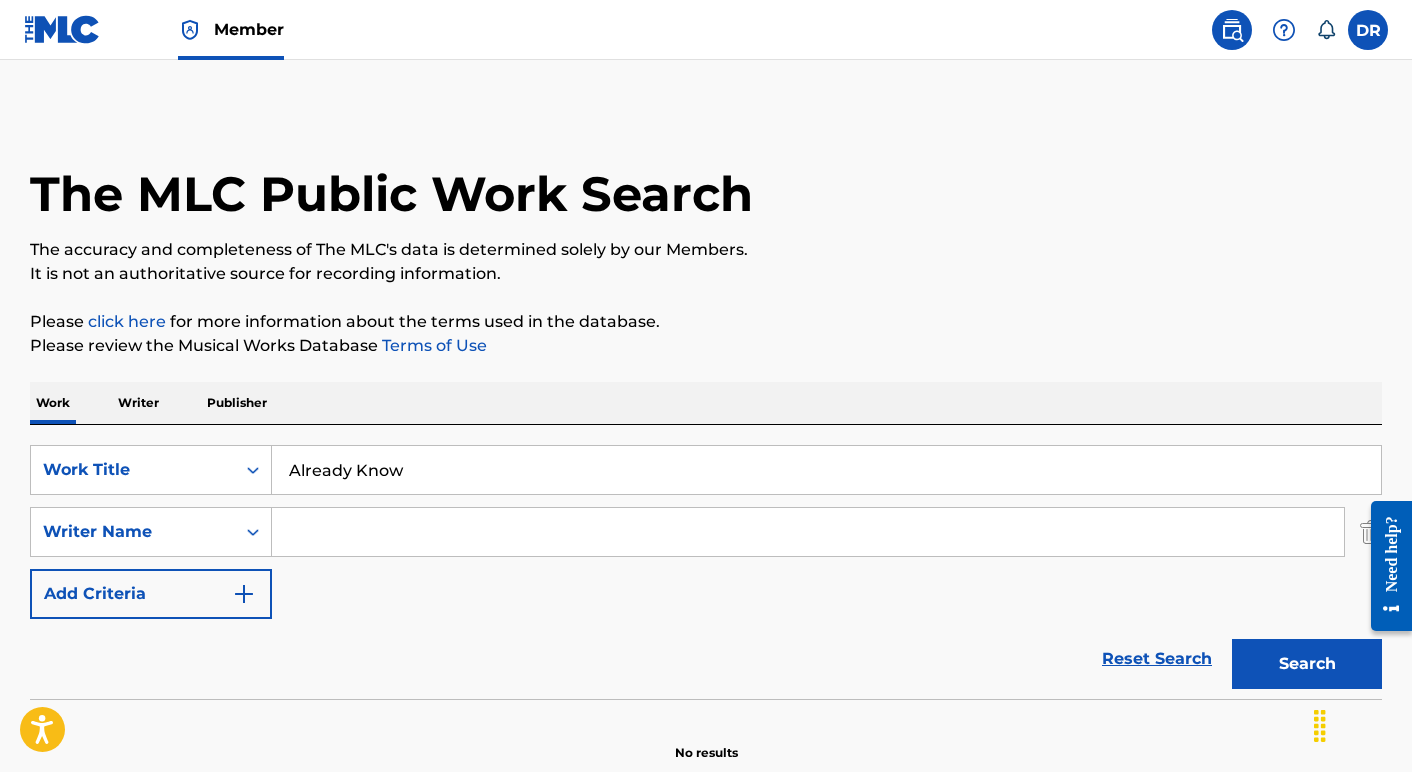 click at bounding box center [808, 532] 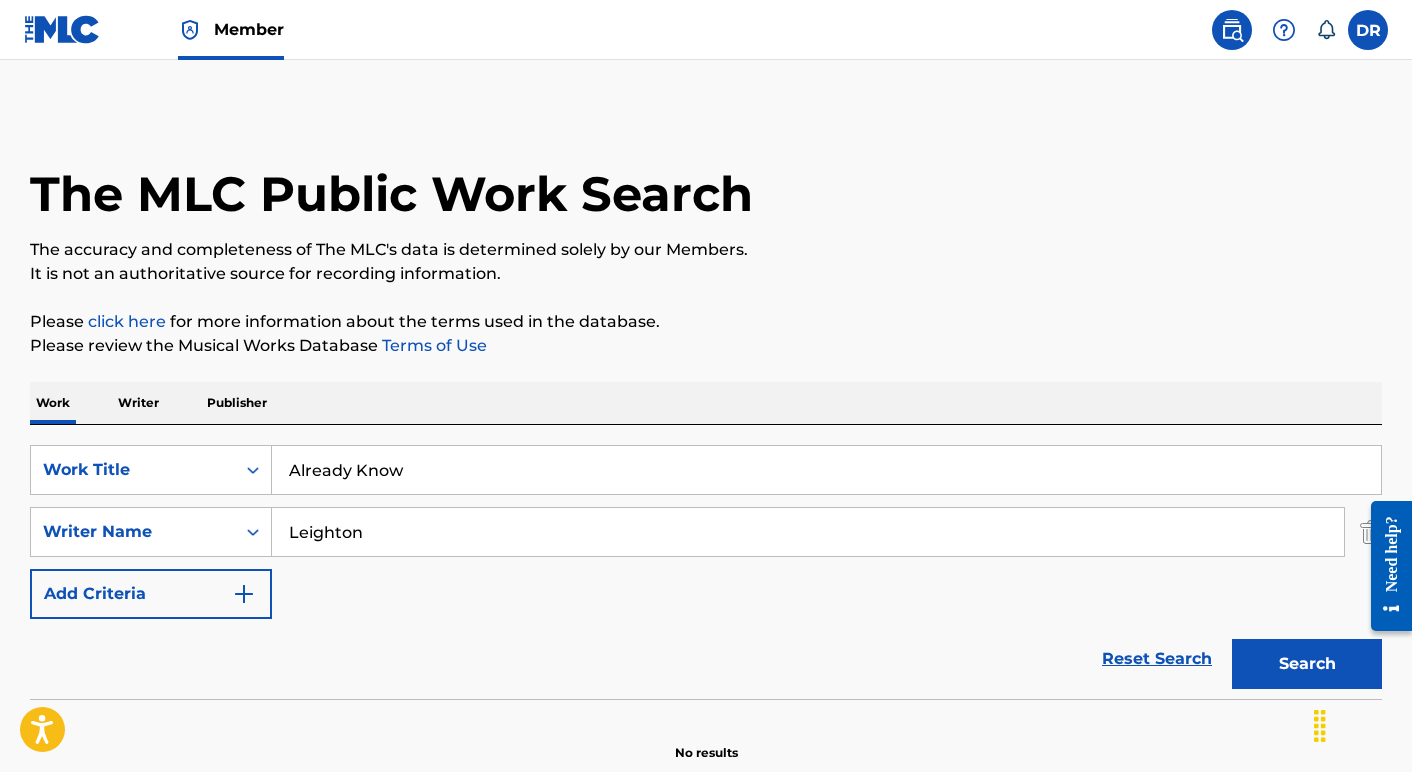 type on "Leighton" 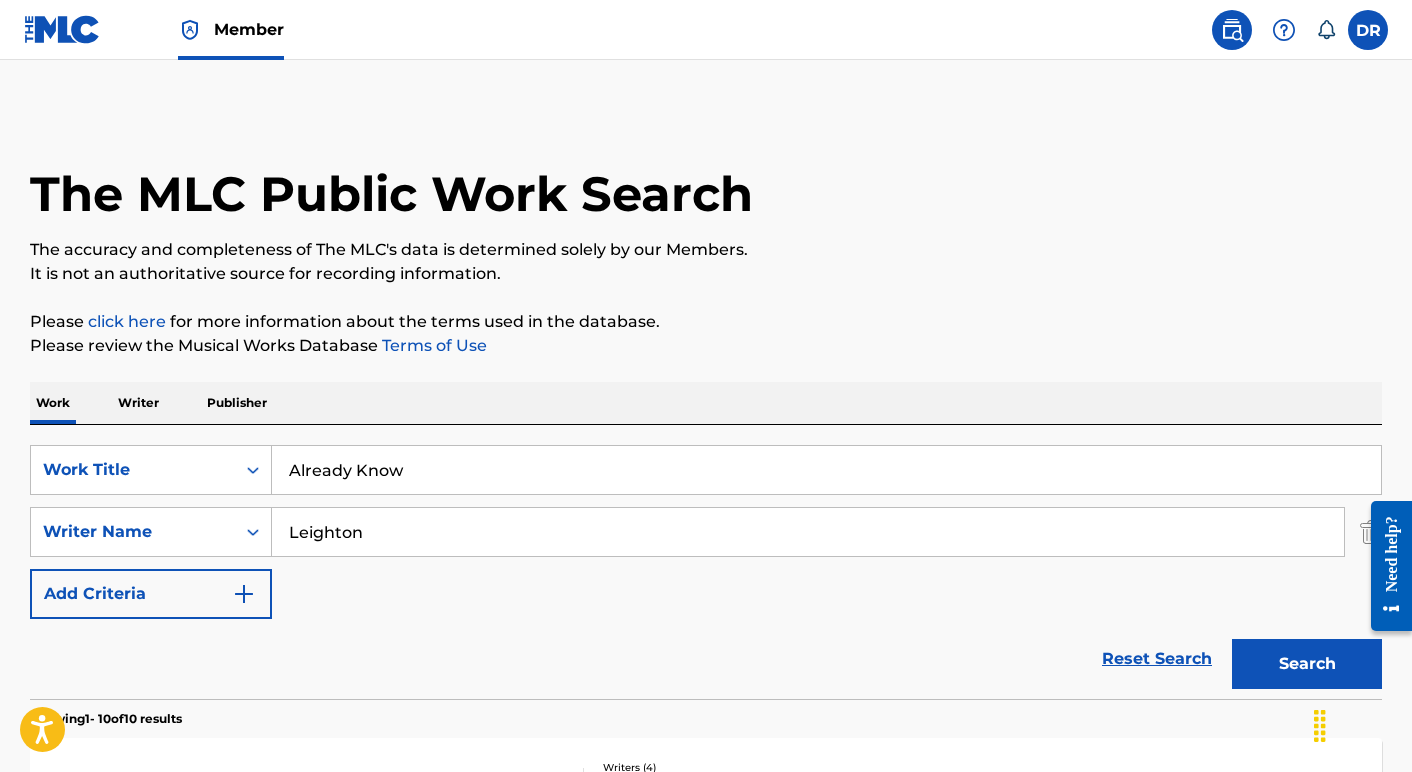 scroll, scrollTop: 336, scrollLeft: 0, axis: vertical 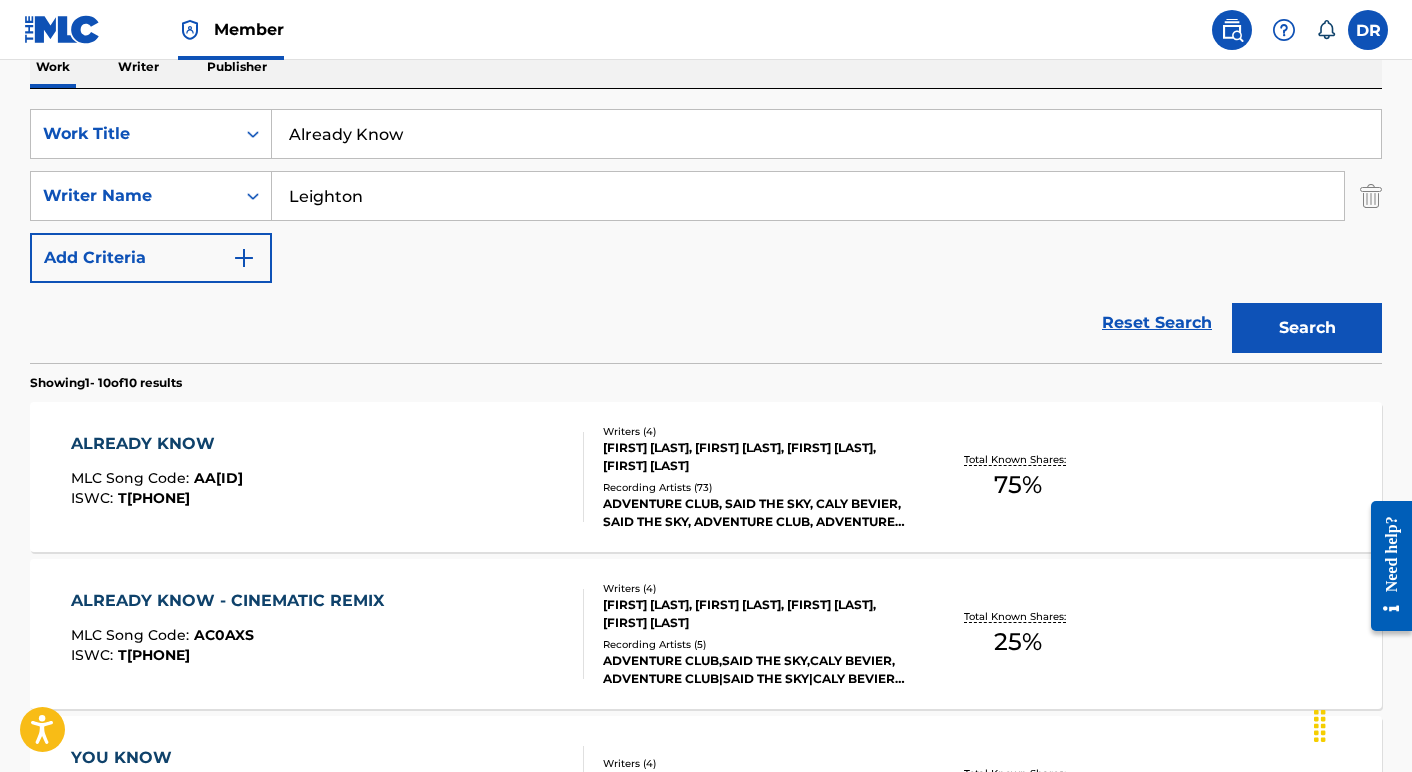 click on "ALREADY KNOW MLC Song Code : [ID] ISWC : [PHONE]" at bounding box center [328, 477] 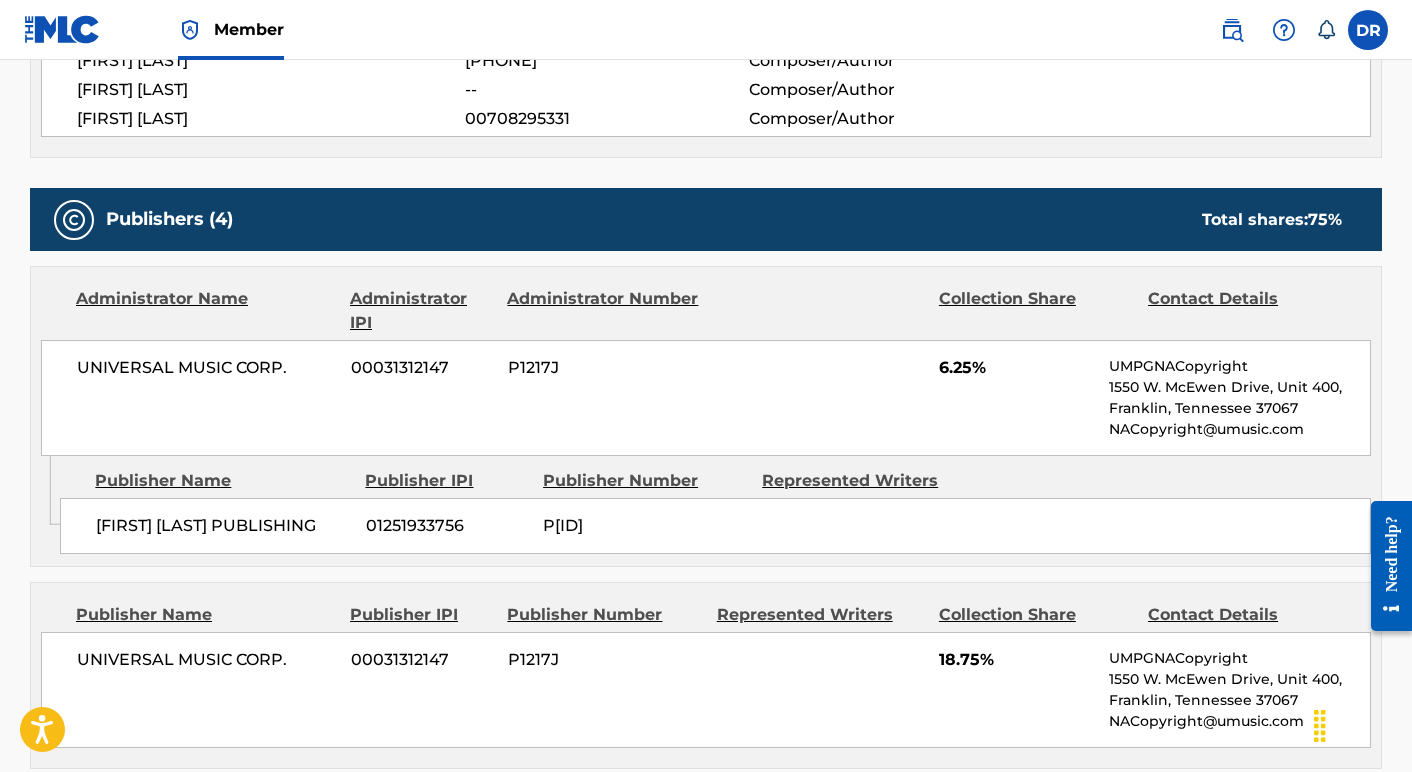 scroll, scrollTop: 963, scrollLeft: 0, axis: vertical 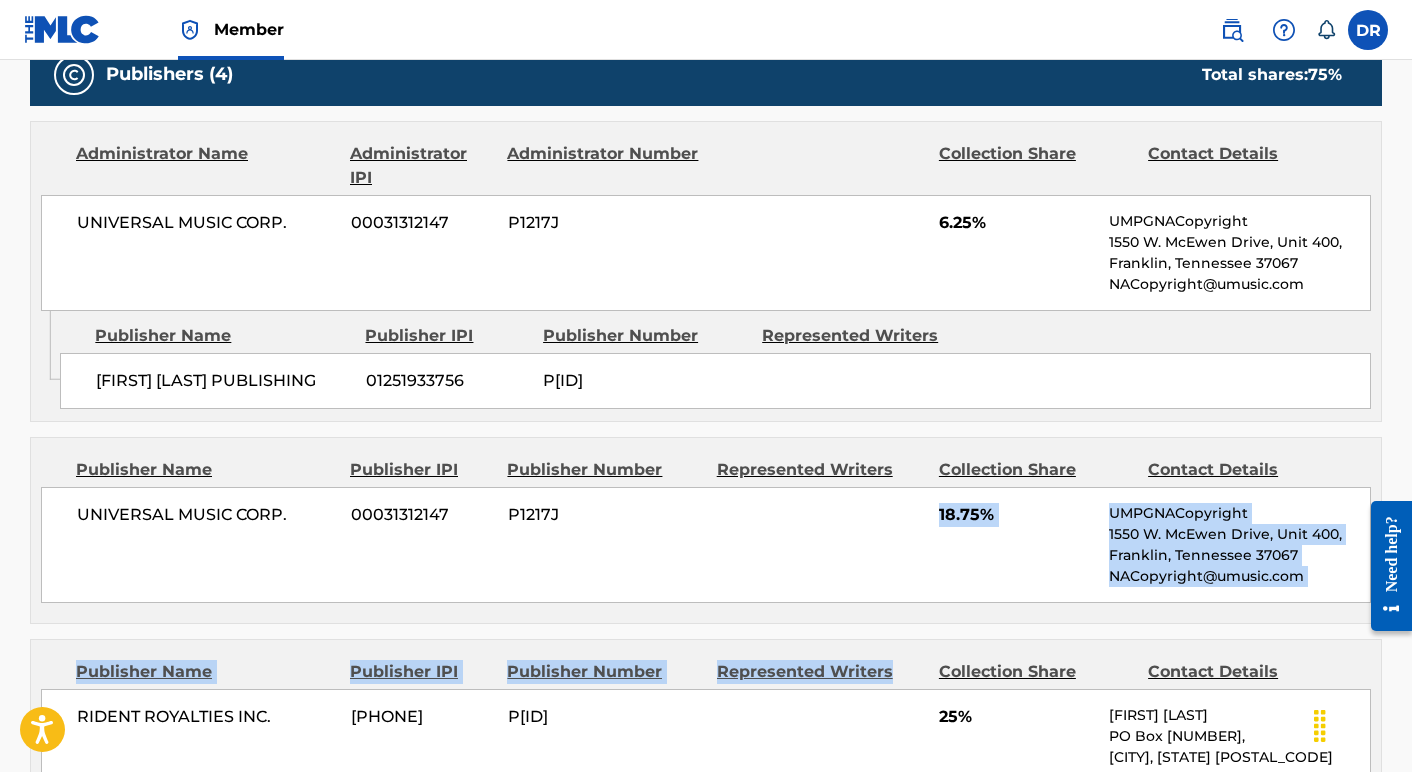 drag, startPoint x: 873, startPoint y: 509, endPoint x: 896, endPoint y: 702, distance: 194.36563 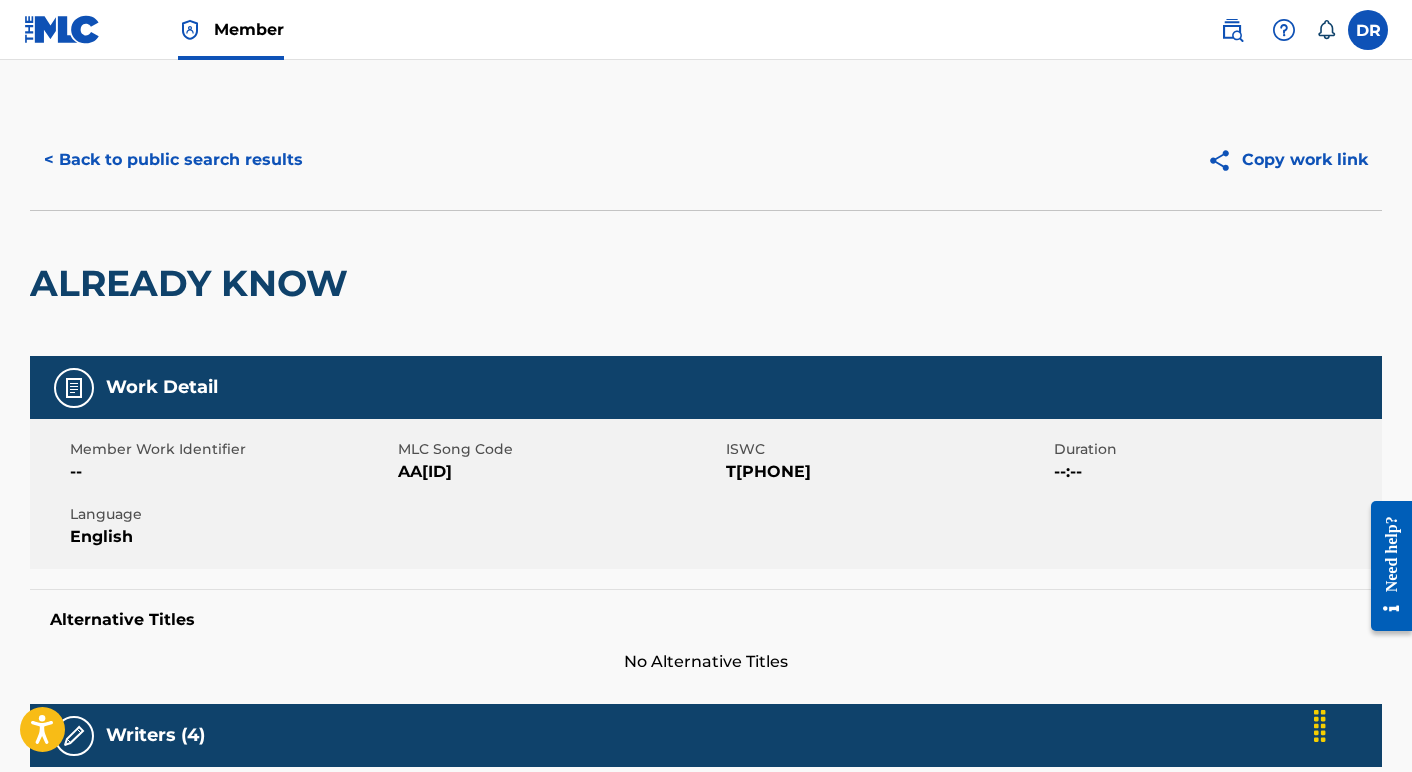 scroll, scrollTop: 0, scrollLeft: 0, axis: both 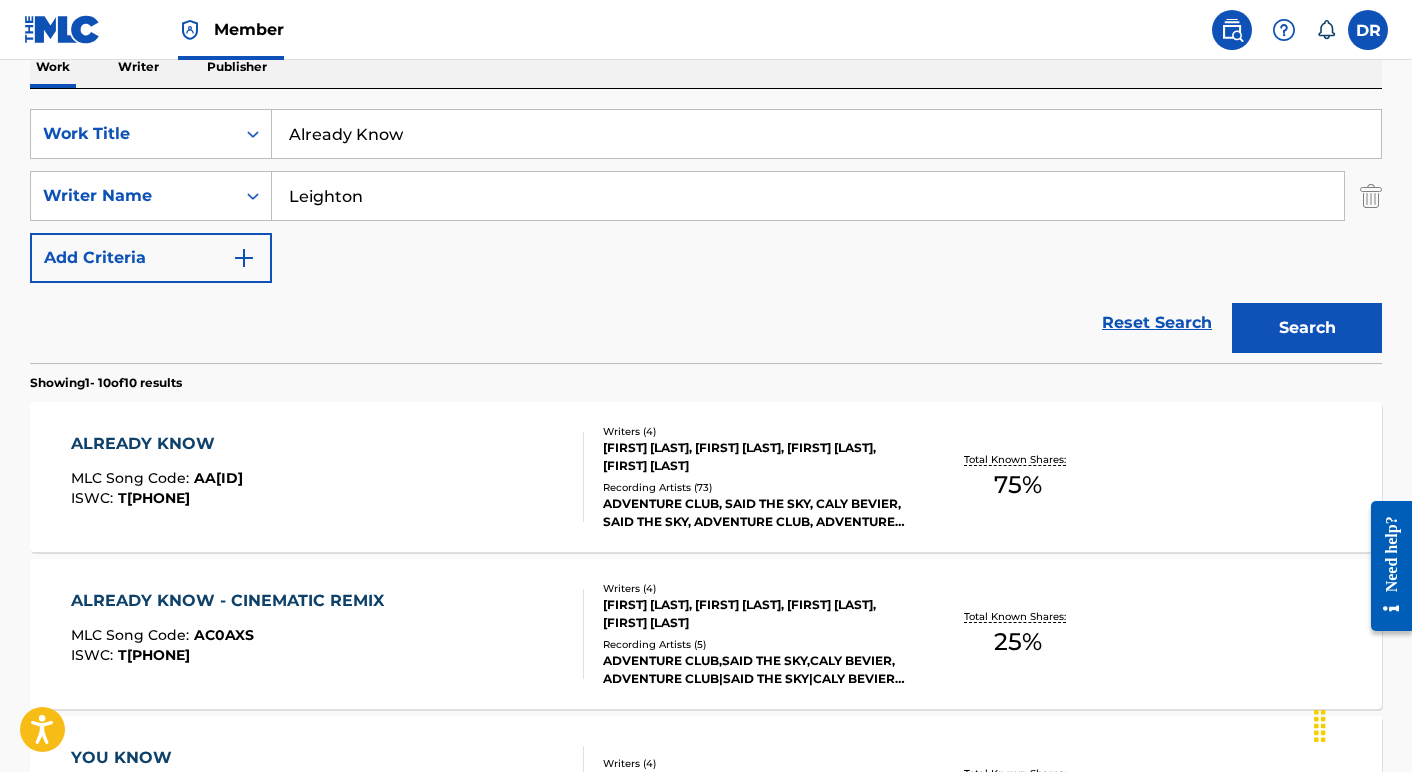 drag, startPoint x: 445, startPoint y: 130, endPoint x: 242, endPoint y: 89, distance: 207.09901 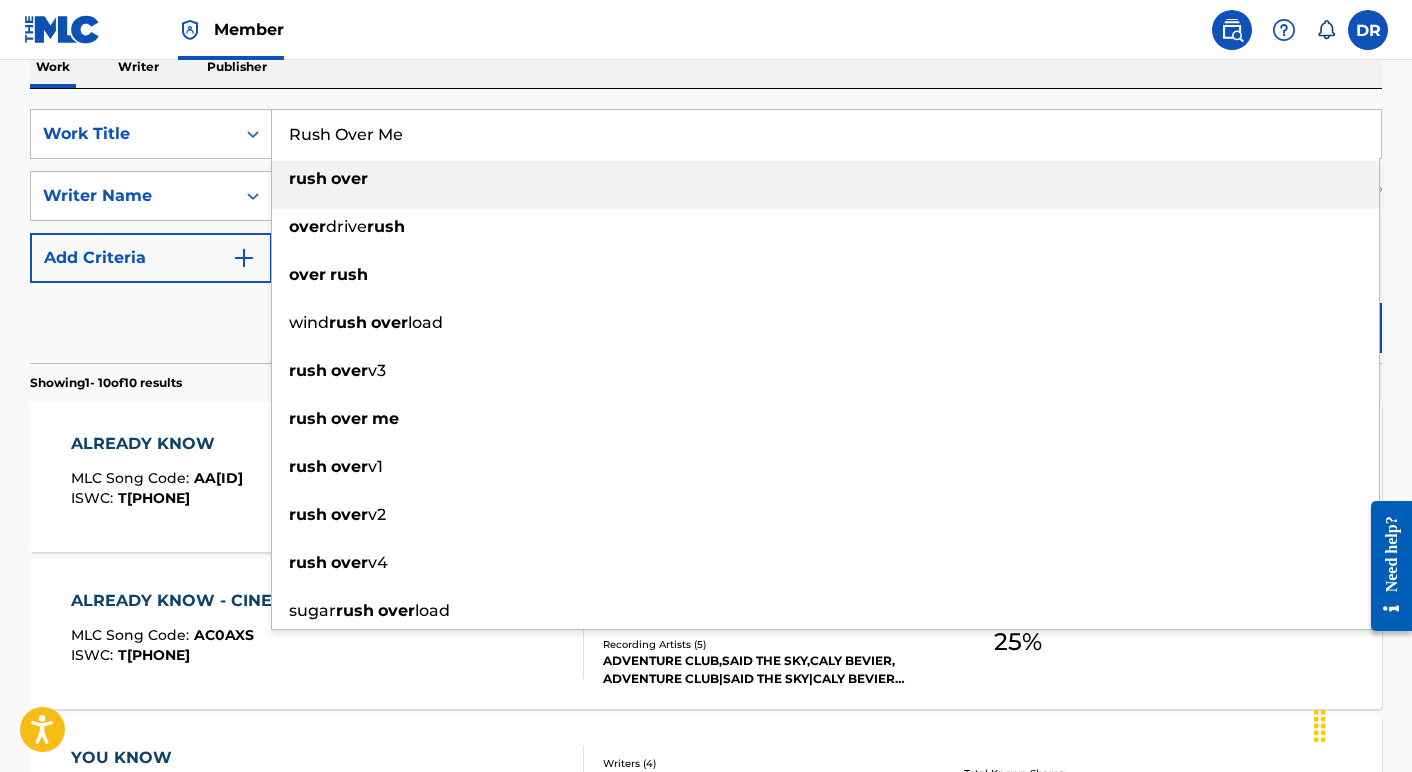 type on "rush over me" 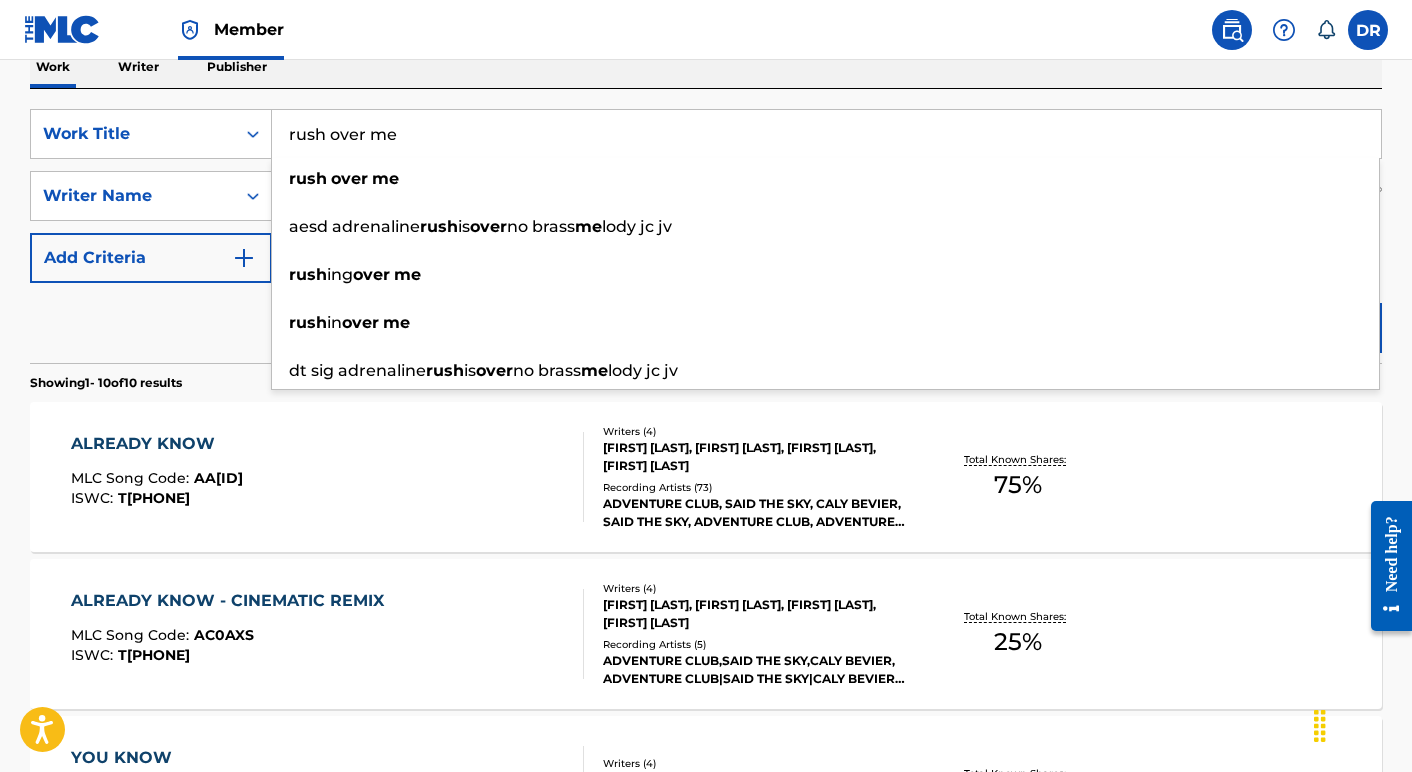 click on "Reset Search Search" at bounding box center [706, 323] 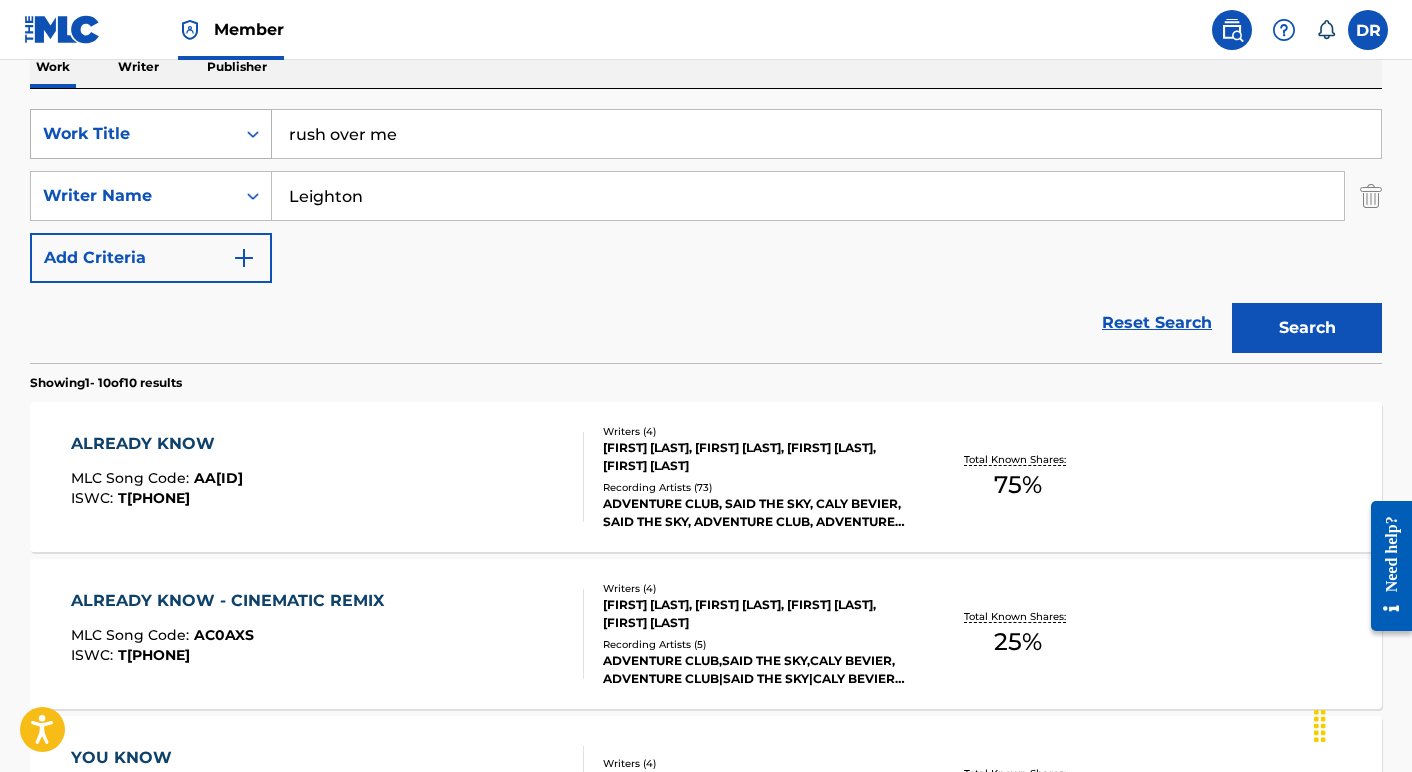 drag, startPoint x: 424, startPoint y: 203, endPoint x: 172, endPoint y: 124, distance: 264.09277 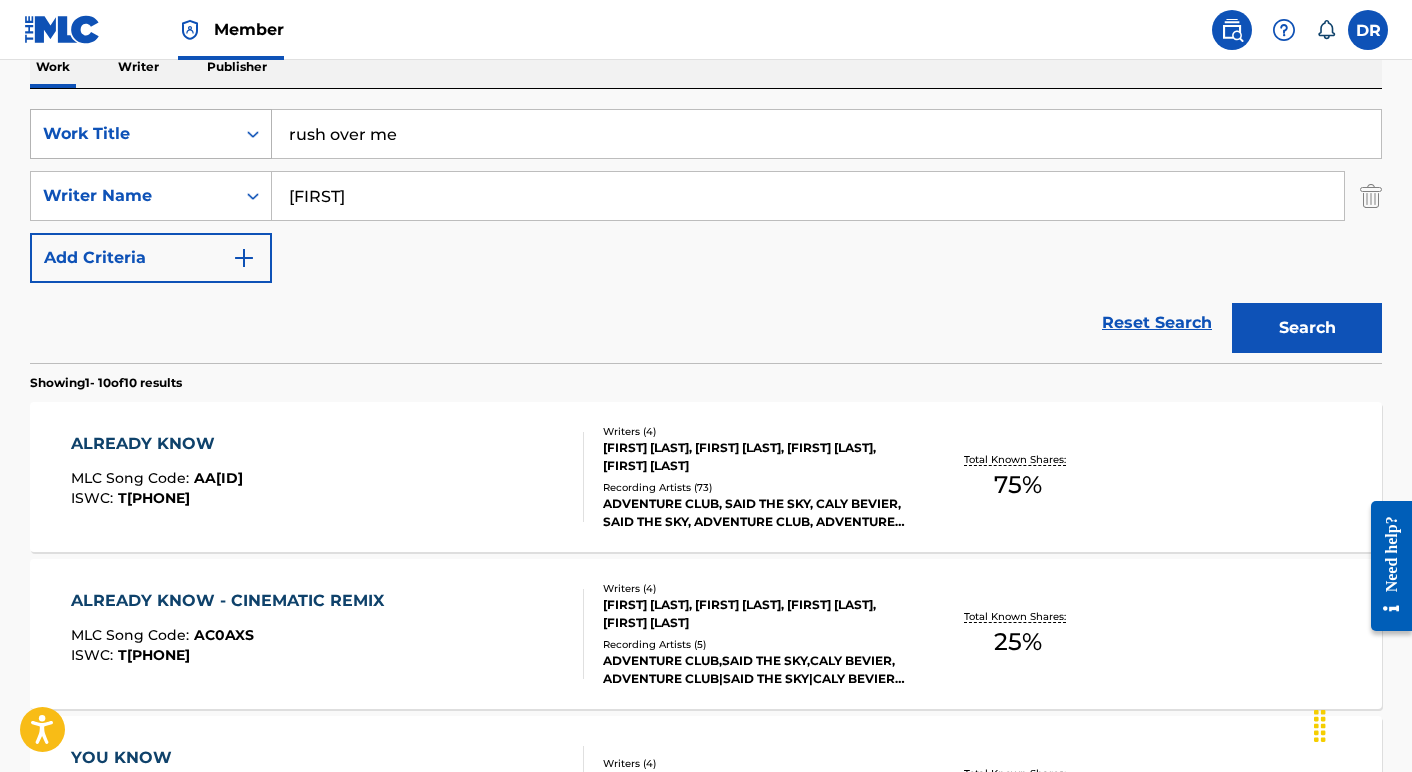 type on "[FIRST]" 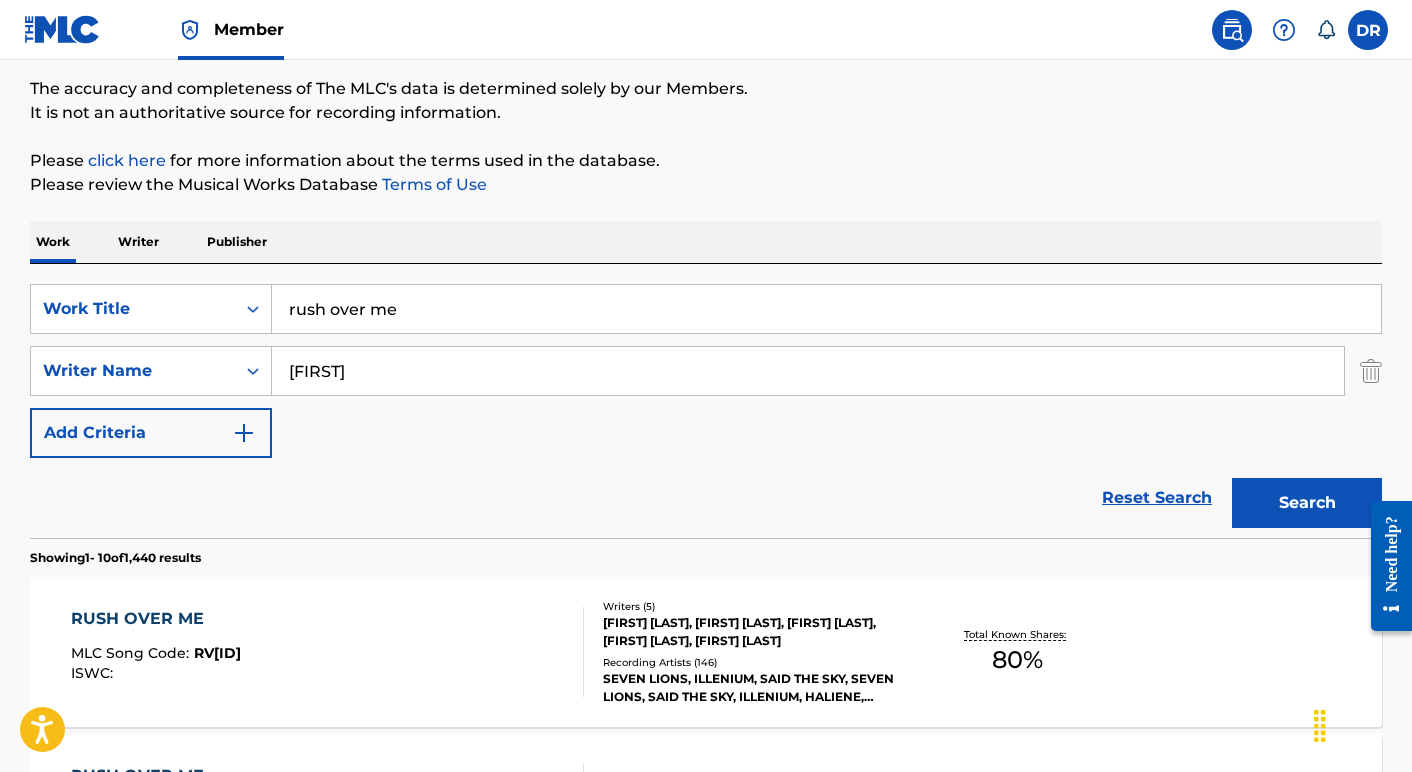 scroll, scrollTop: 250, scrollLeft: 0, axis: vertical 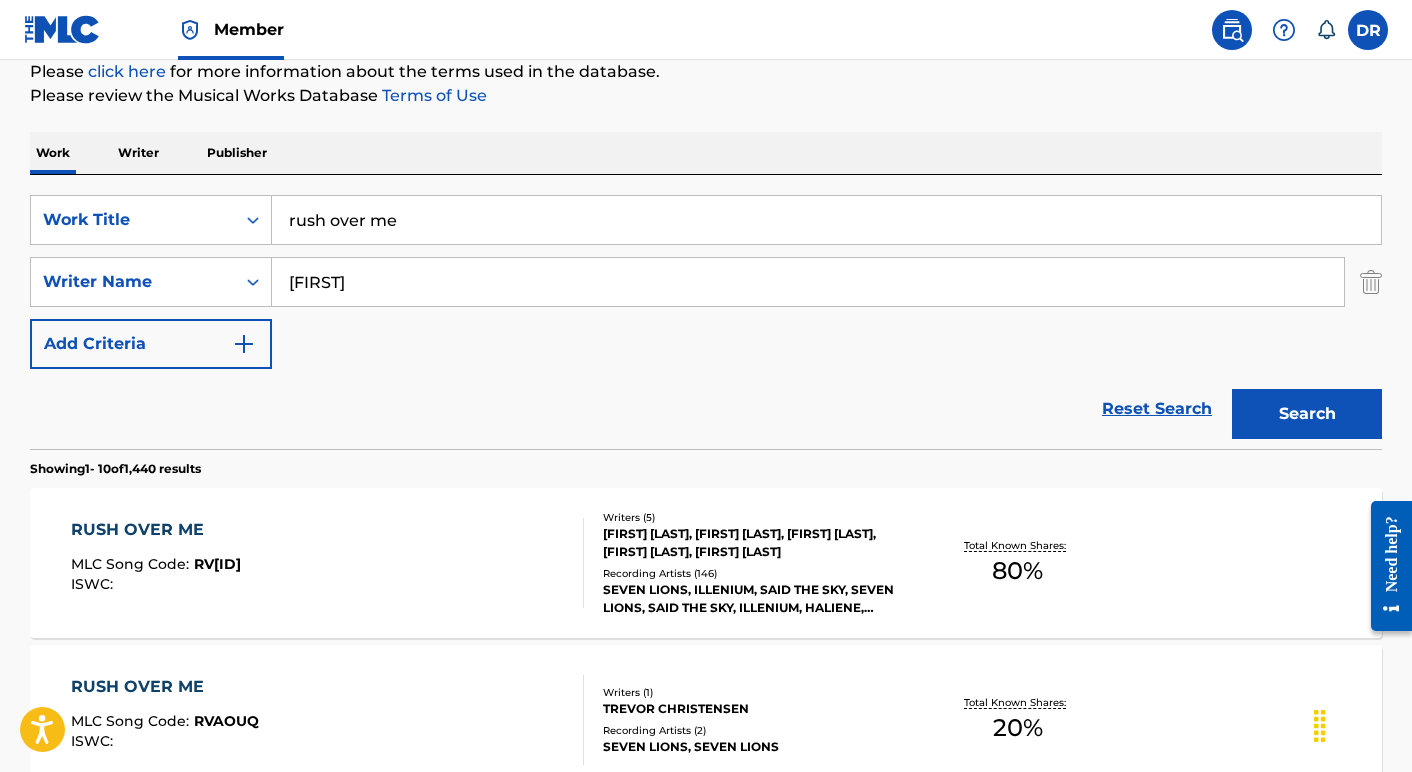 click on "RUSH OVER ME MLC Song Code : RV7F8J ISWC :" at bounding box center (328, 563) 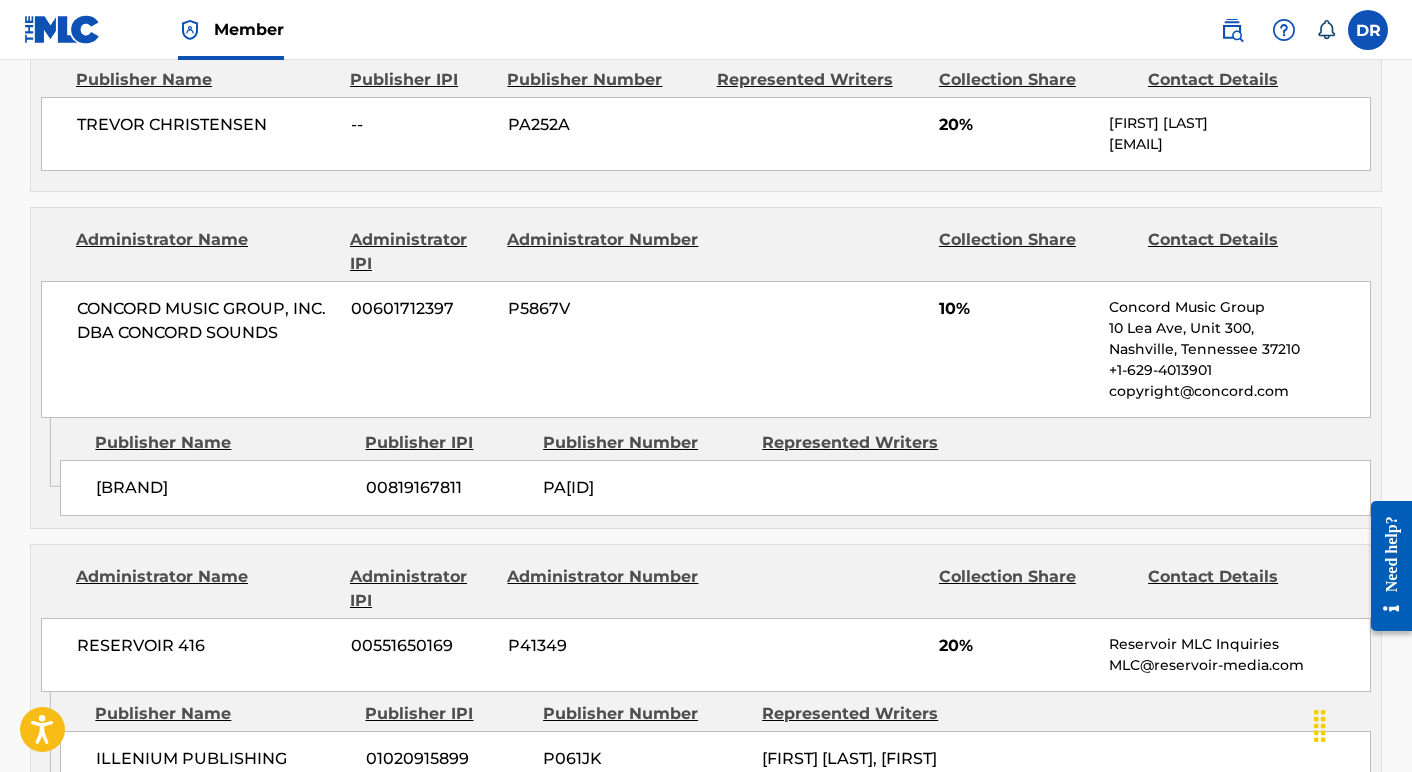 scroll, scrollTop: 1794, scrollLeft: 0, axis: vertical 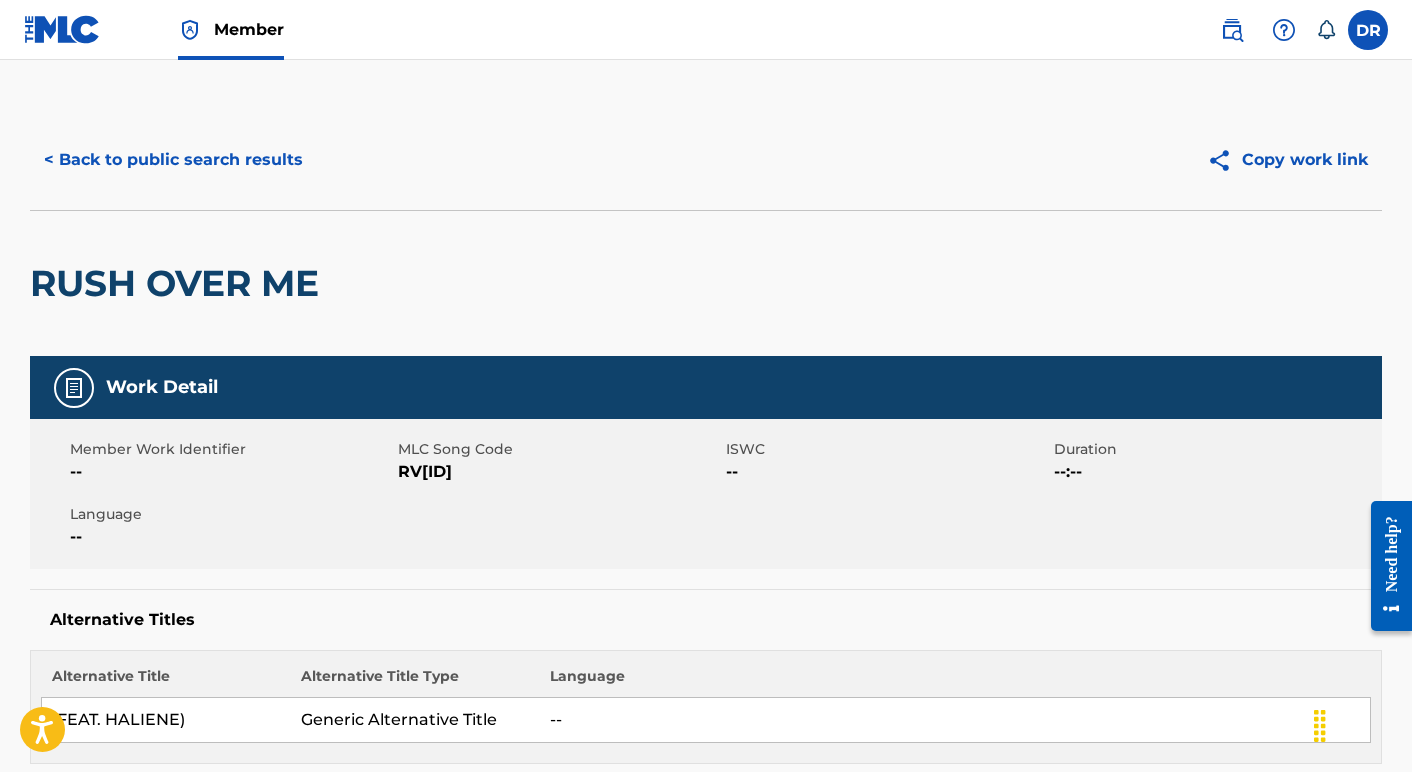 click on "RUSH OVER ME" at bounding box center [179, 283] 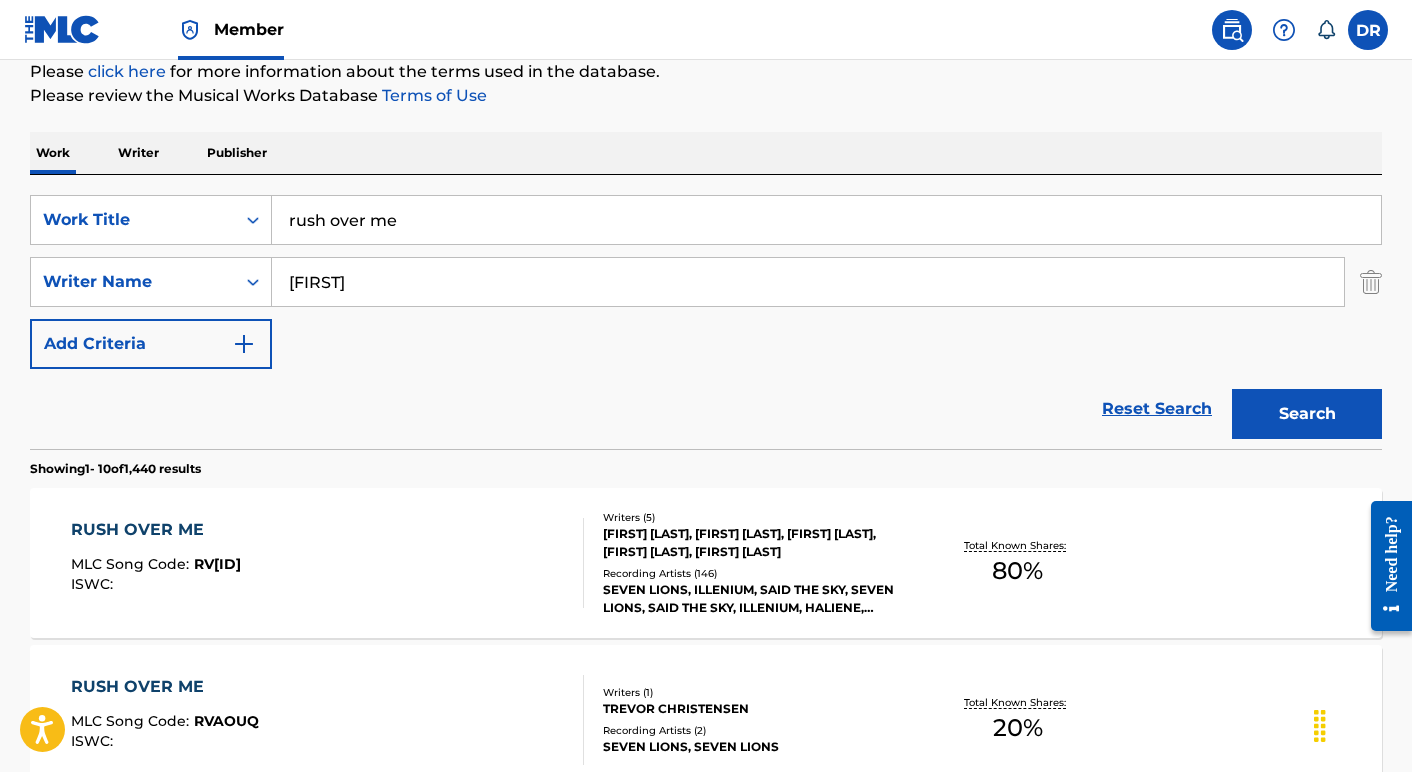 drag, startPoint x: 425, startPoint y: 221, endPoint x: 150, endPoint y: 135, distance: 288.13364 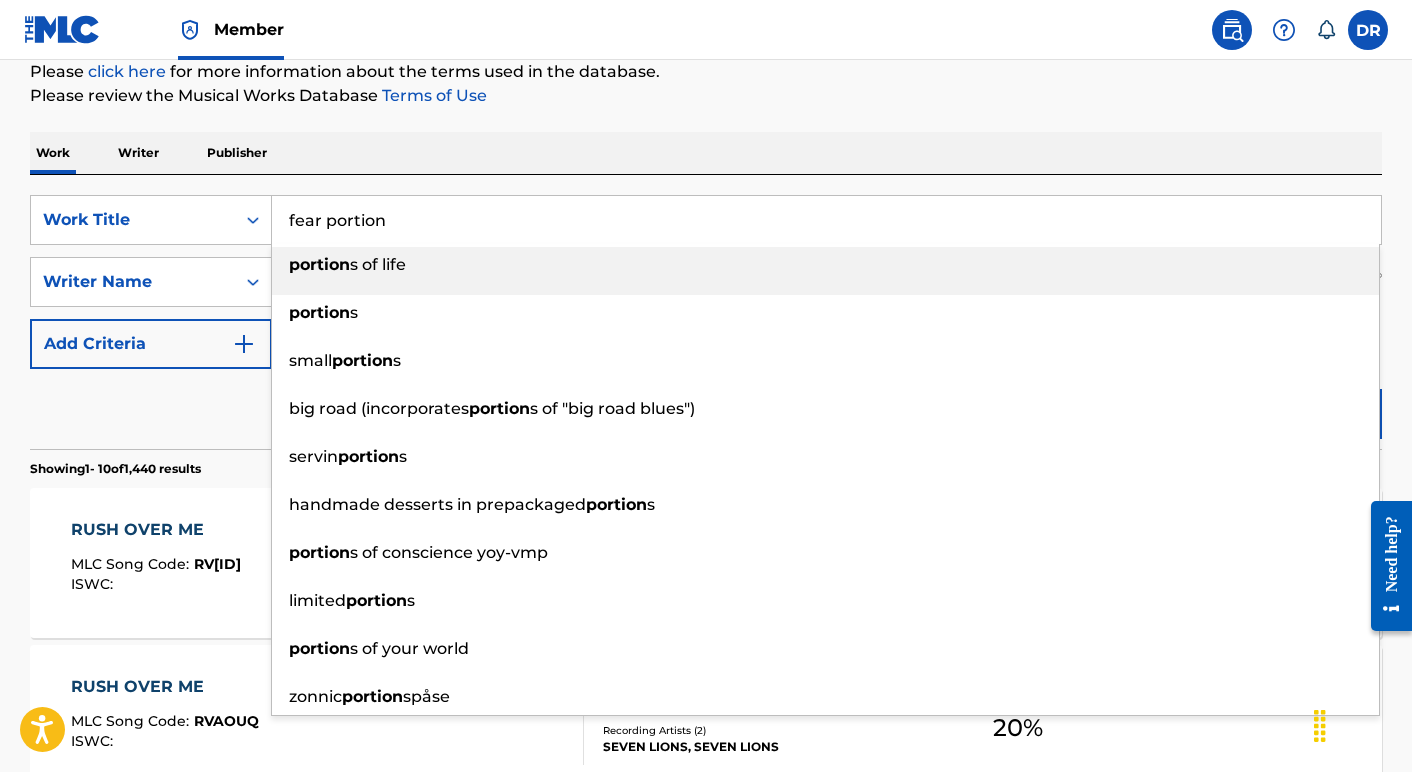drag, startPoint x: 407, startPoint y: 222, endPoint x: 205, endPoint y: 184, distance: 205.54318 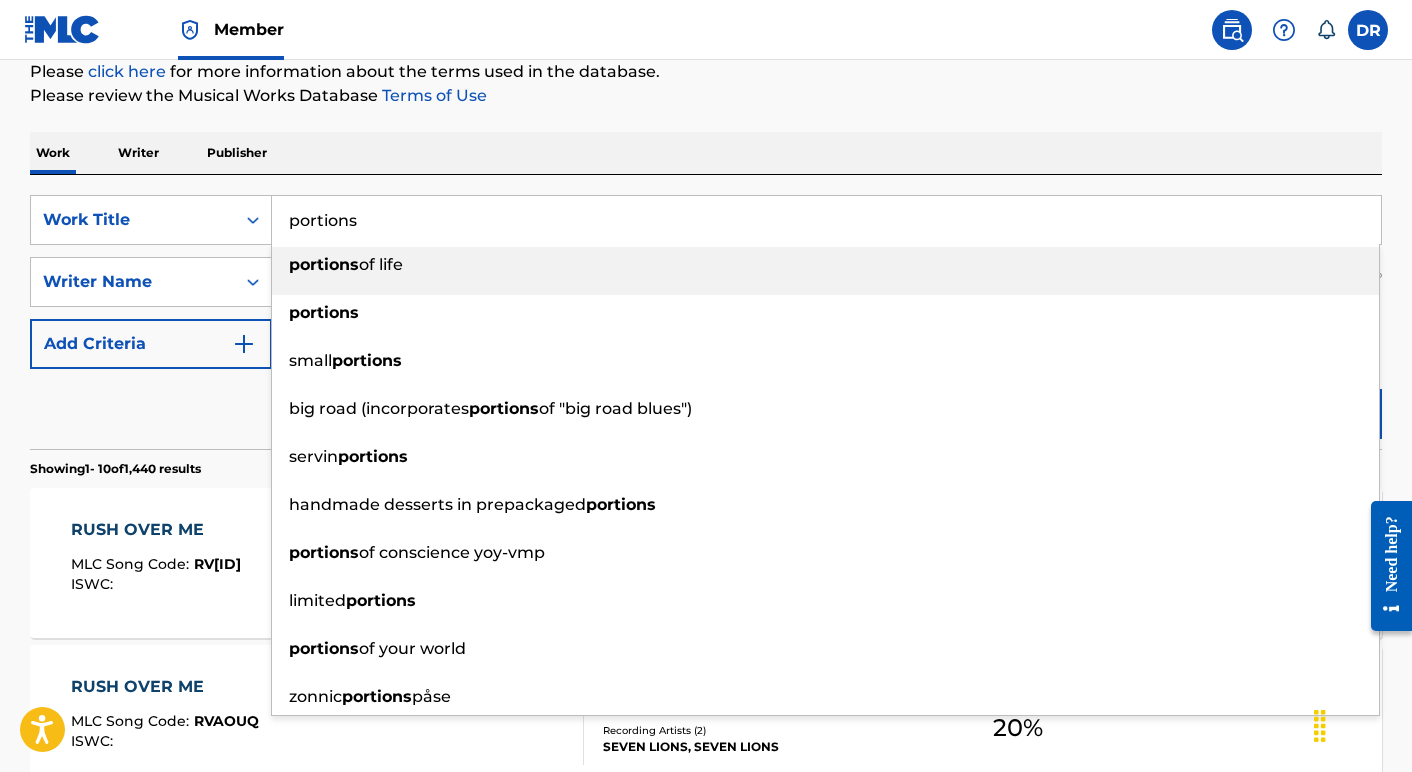 click on "The MLC Public Work Search The accuracy and completeness of The MLC's data is determined solely by our Members. It is not an authoritative source for recording information. Please   click here   for more information about the terms used in the database. Please review the Musical Works Database   Terms of Use Work Writer Publisher SearchWithCriteria72277c8d-95d4-4bac-891e-eaa79aa857fd Work Title portions portions  of life portions small  portions big road (incorporates  portions  of "big road blues") servin  portions handmade desserts in prepackaged  portions portions  of your world zonnic  portions påse SearchWithCriteriaa539b5a7-7ac8-4c40-a482-522aeb7f21c5 Writer Name [FIRST] Add Criteria Reset Search Search Showing  1  -   10  of  1,440   results   RUSH OVER ME MLC Song Code : RV7F8J ISWC : Writers ( 5 ) [FIRST] [LAST], [FIRST] [LAST], [FIRST] [LAST], [FIRST] [LAST], [FIRST] [LAST] Recording Artists ( 146 ) Total Known Shares: 80 % RUSH OVER ME" at bounding box center [706, 1007] 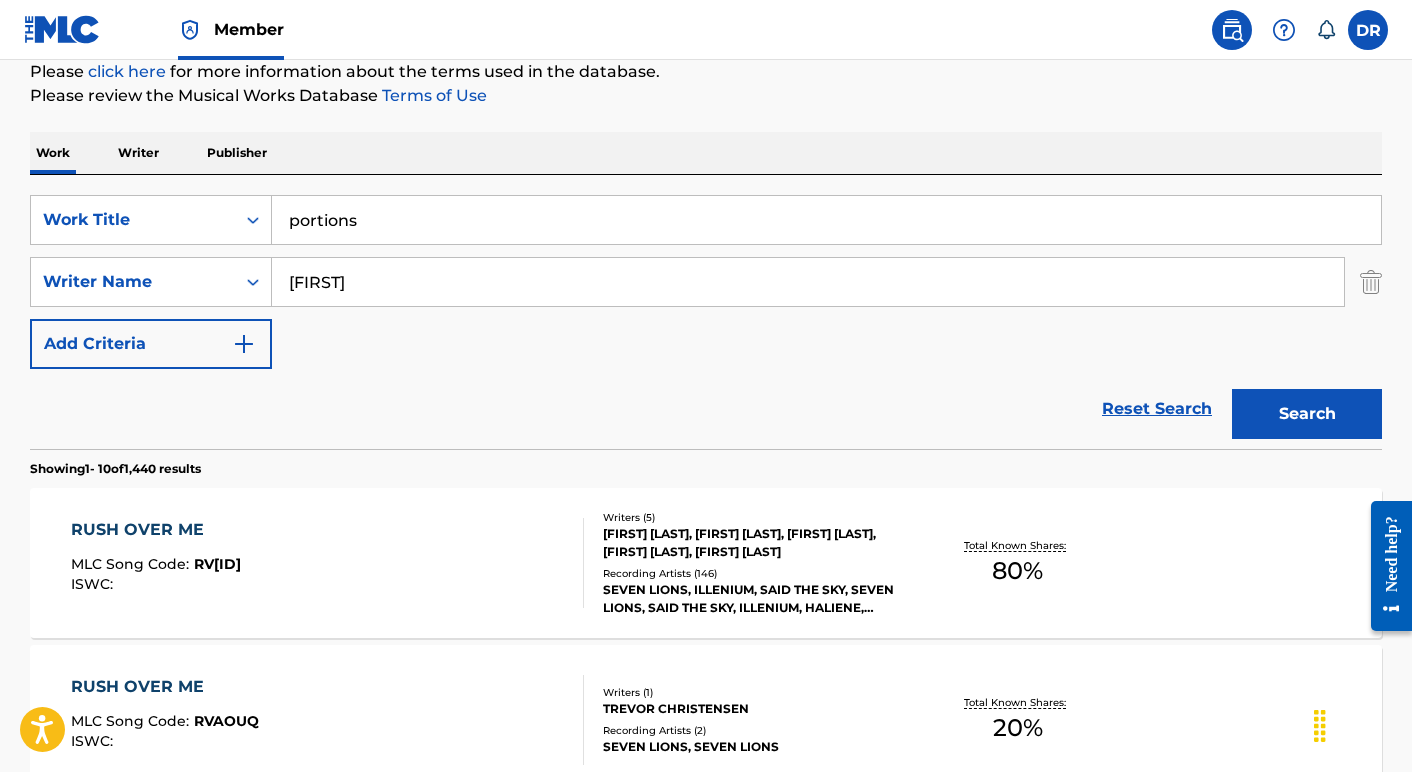 click on "Search" at bounding box center [1307, 414] 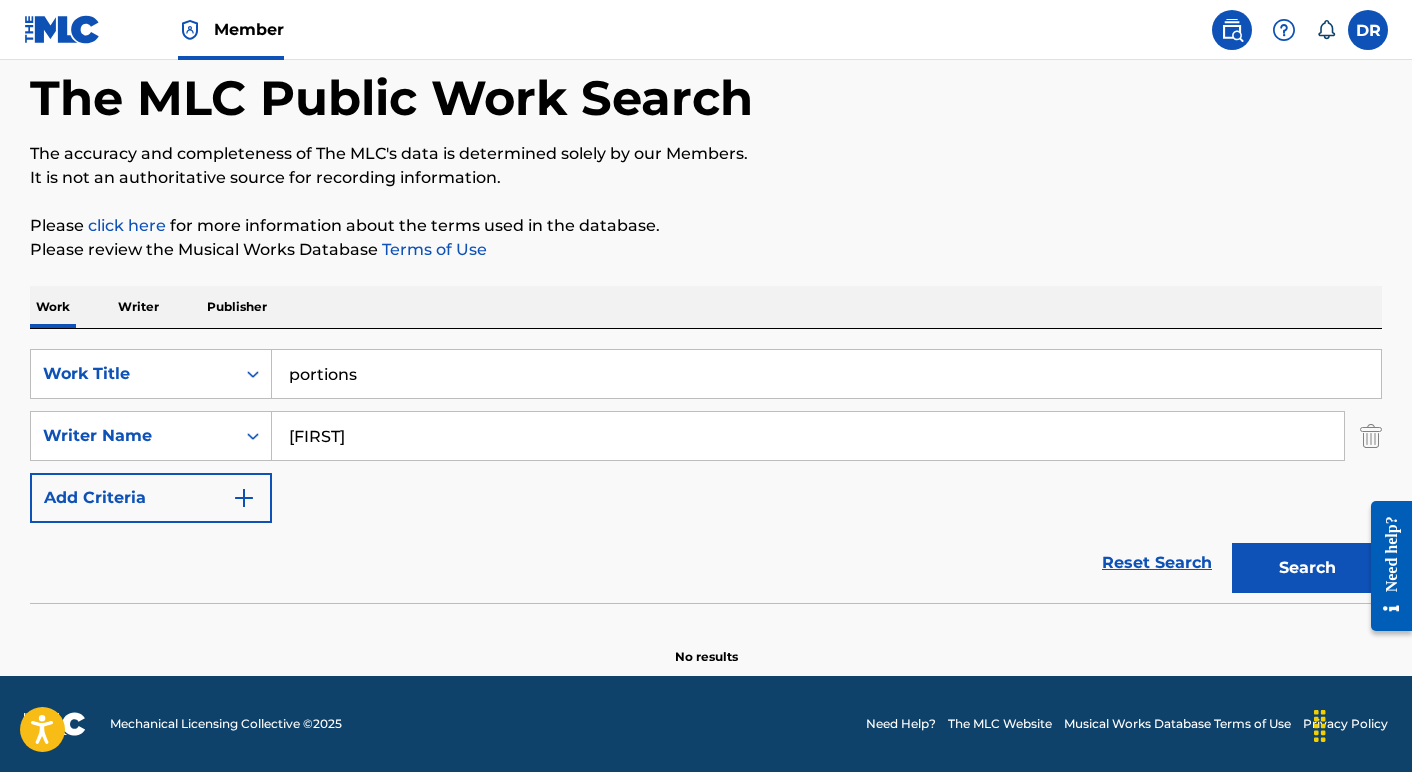 scroll, scrollTop: 96, scrollLeft: 0, axis: vertical 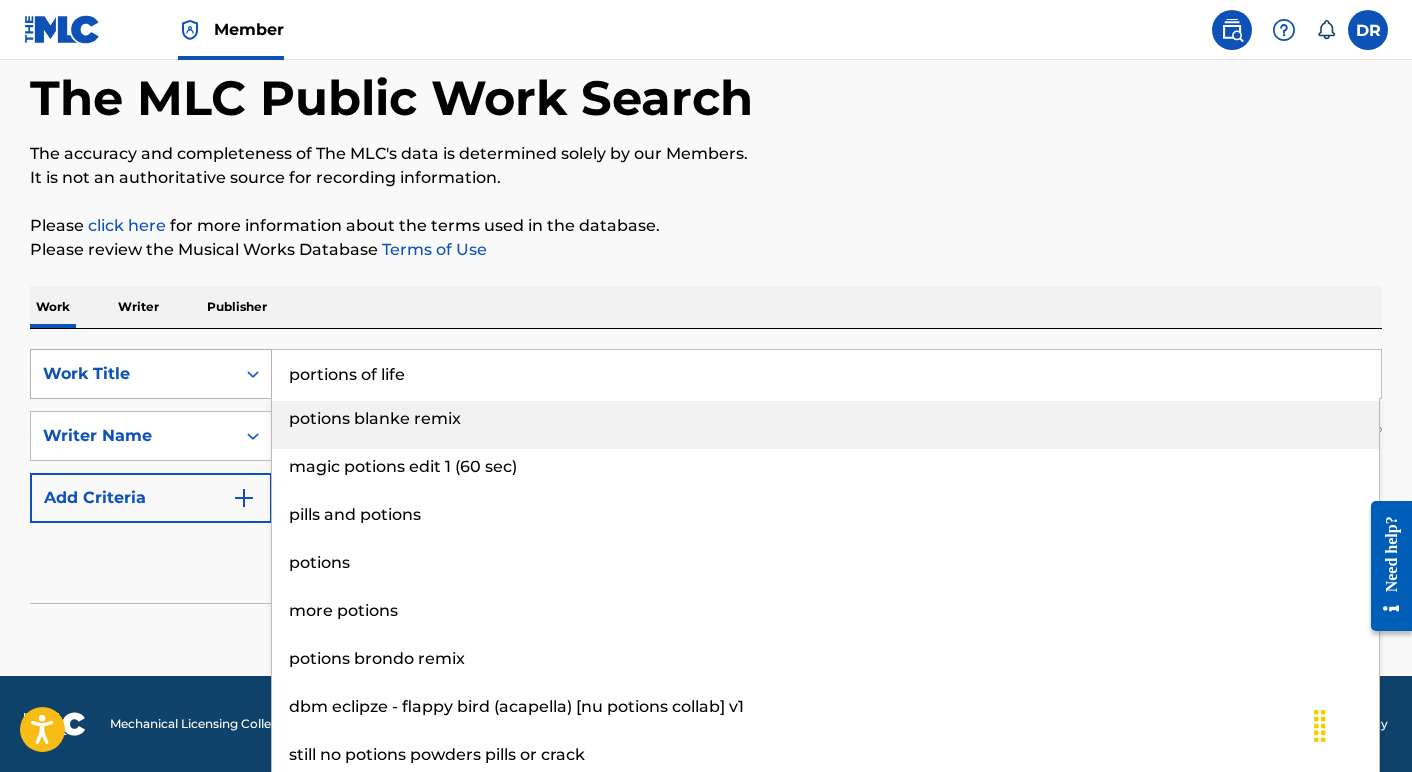 drag, startPoint x: 422, startPoint y: 368, endPoint x: 238, endPoint y: 353, distance: 184.6104 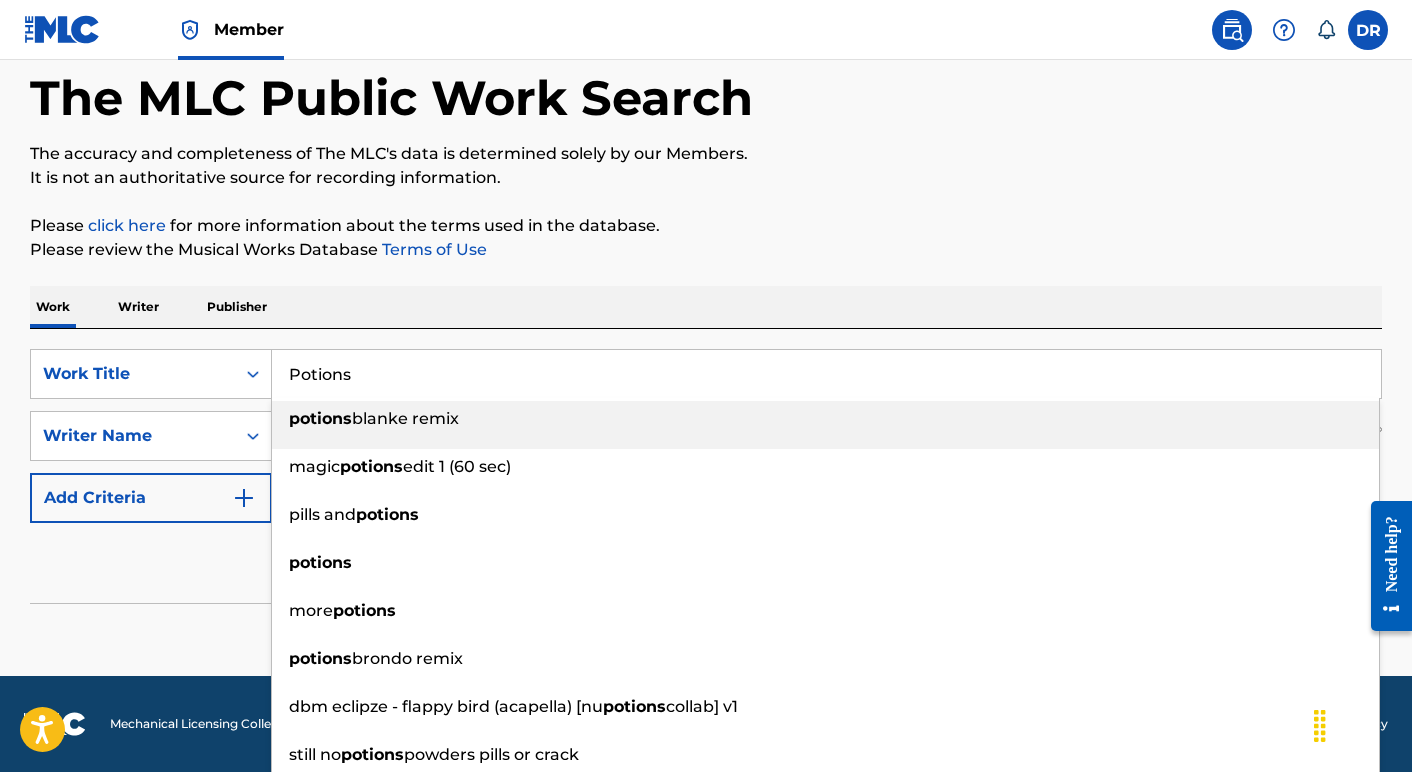 type on "Potions" 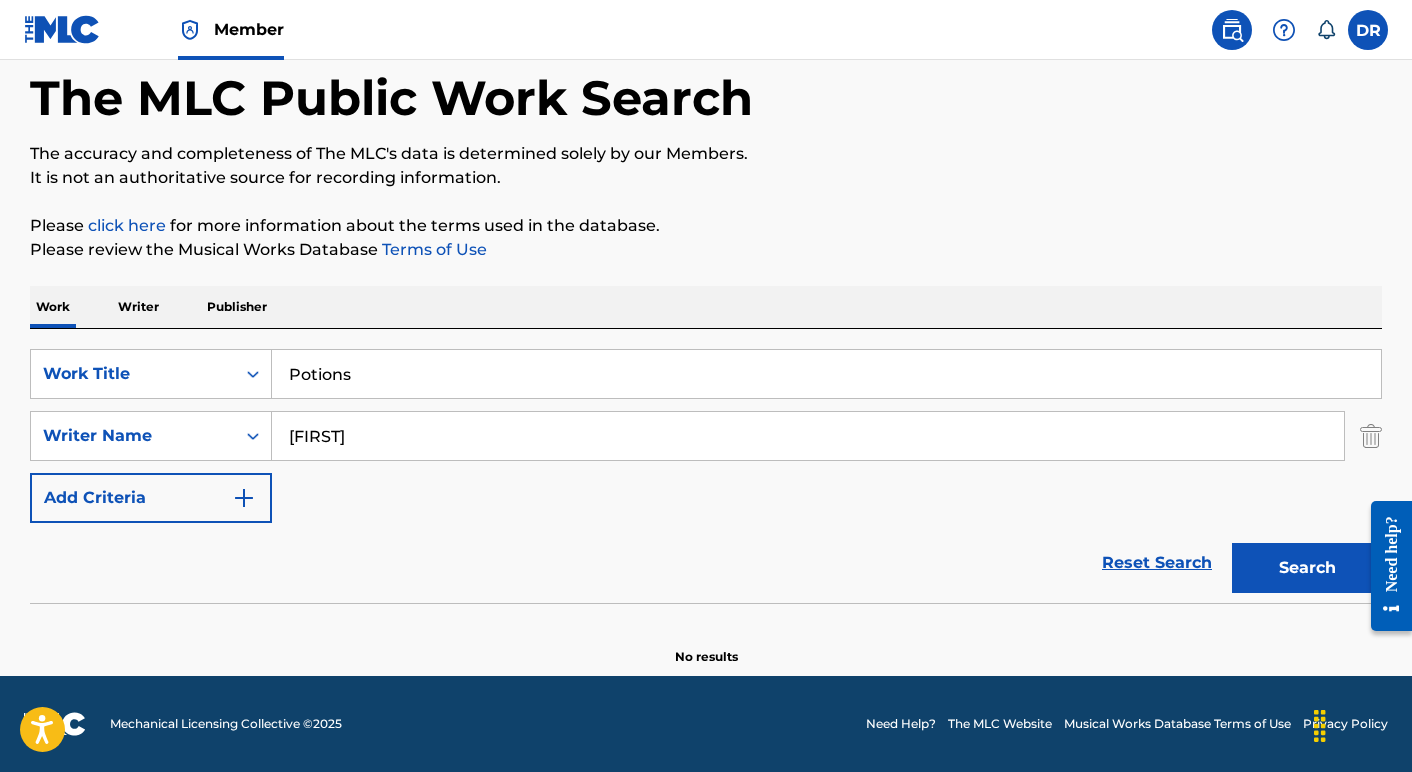 click on "Search" at bounding box center [1307, 568] 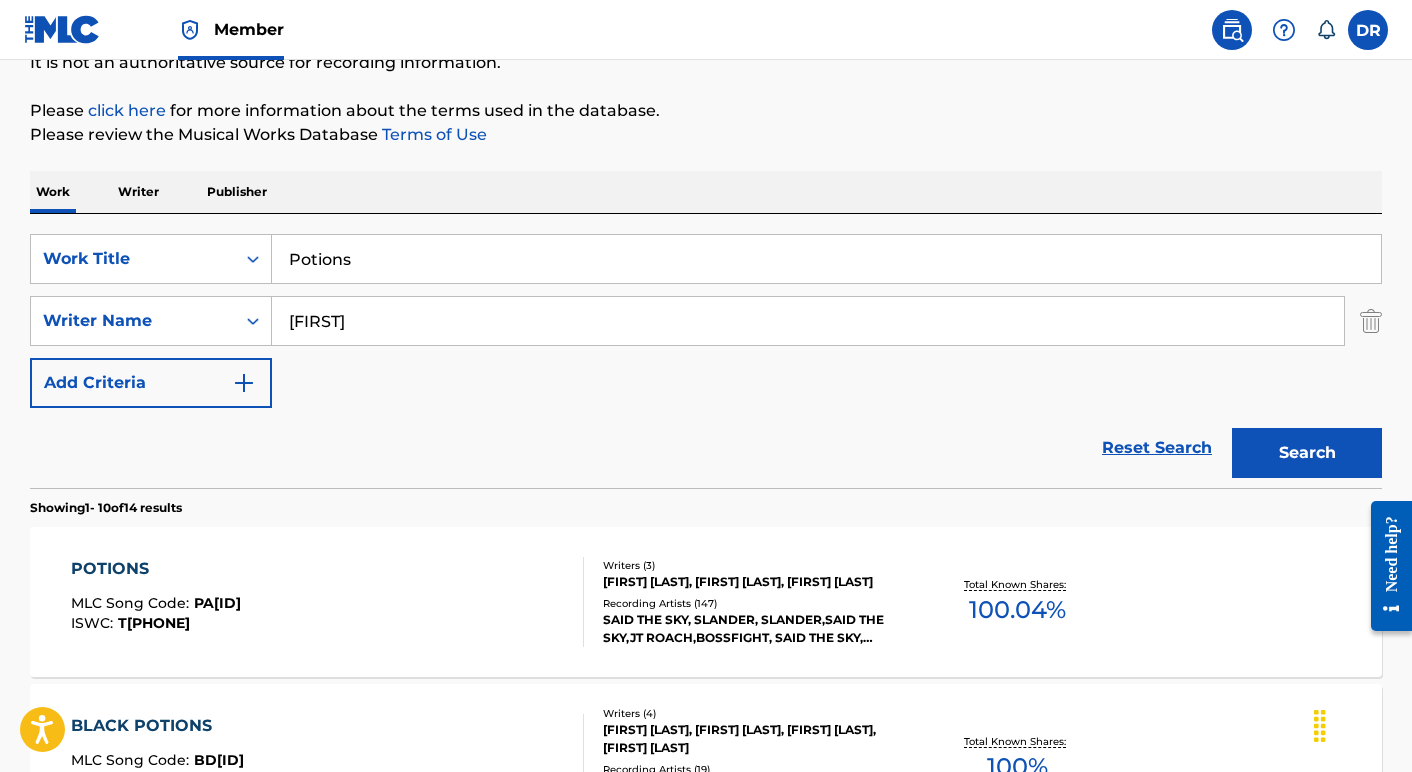scroll, scrollTop: 238, scrollLeft: 0, axis: vertical 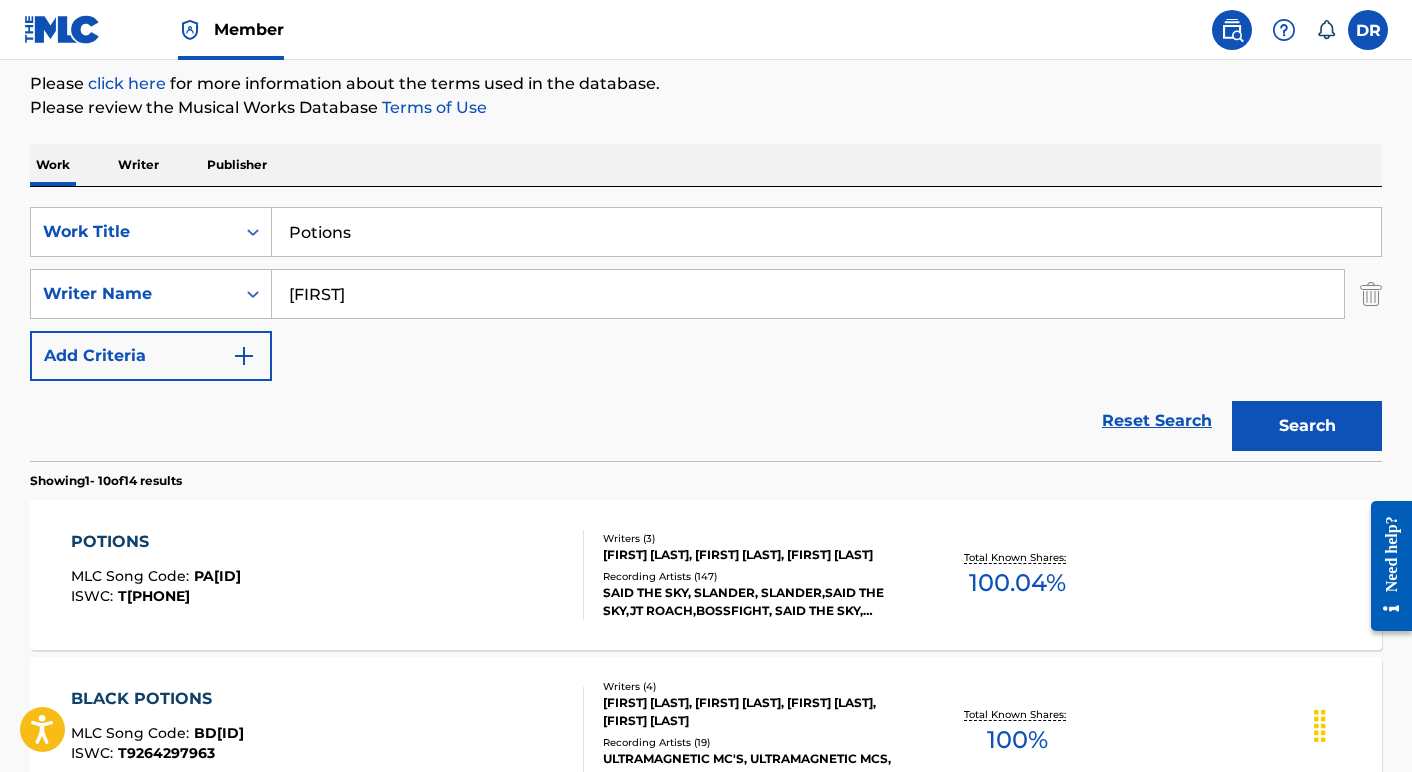 click on "POTIONS MLC Song Code : [ID] ISWC : [PHONE] Writers ( 3 ) [FIRST] [LAST], [FIRST] [LAST], [FIRST] [LAST] Recording Artists ( 147 ) SAID THE SKY, SLANDER, SLANDER,SAID THE SKY,JT ROACH,BOSSFIGHT, SAID THE SKY, SLANDER, SLANDER, SAID THE SKY, SLANDER Total Known Shares: 100.04 %" at bounding box center [706, 575] 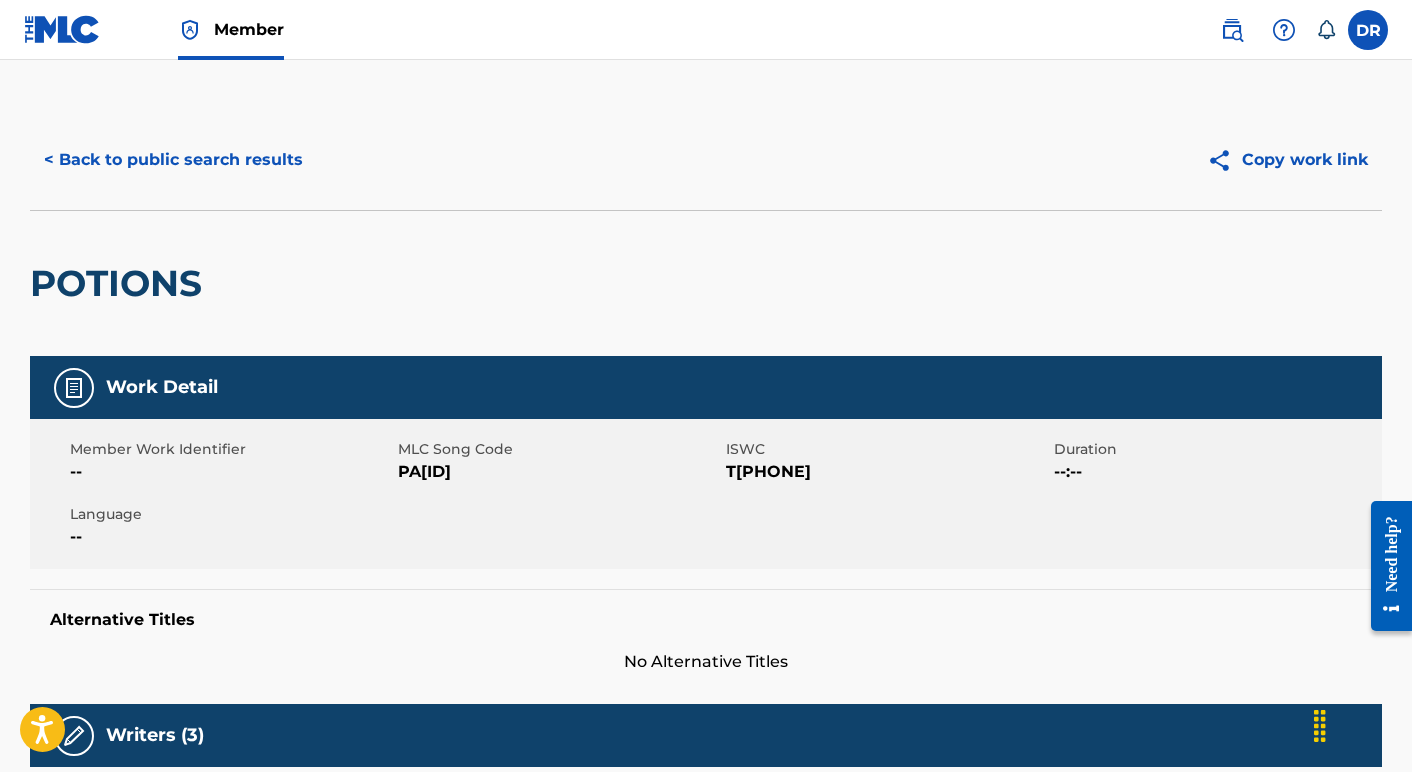 scroll, scrollTop: -1, scrollLeft: 0, axis: vertical 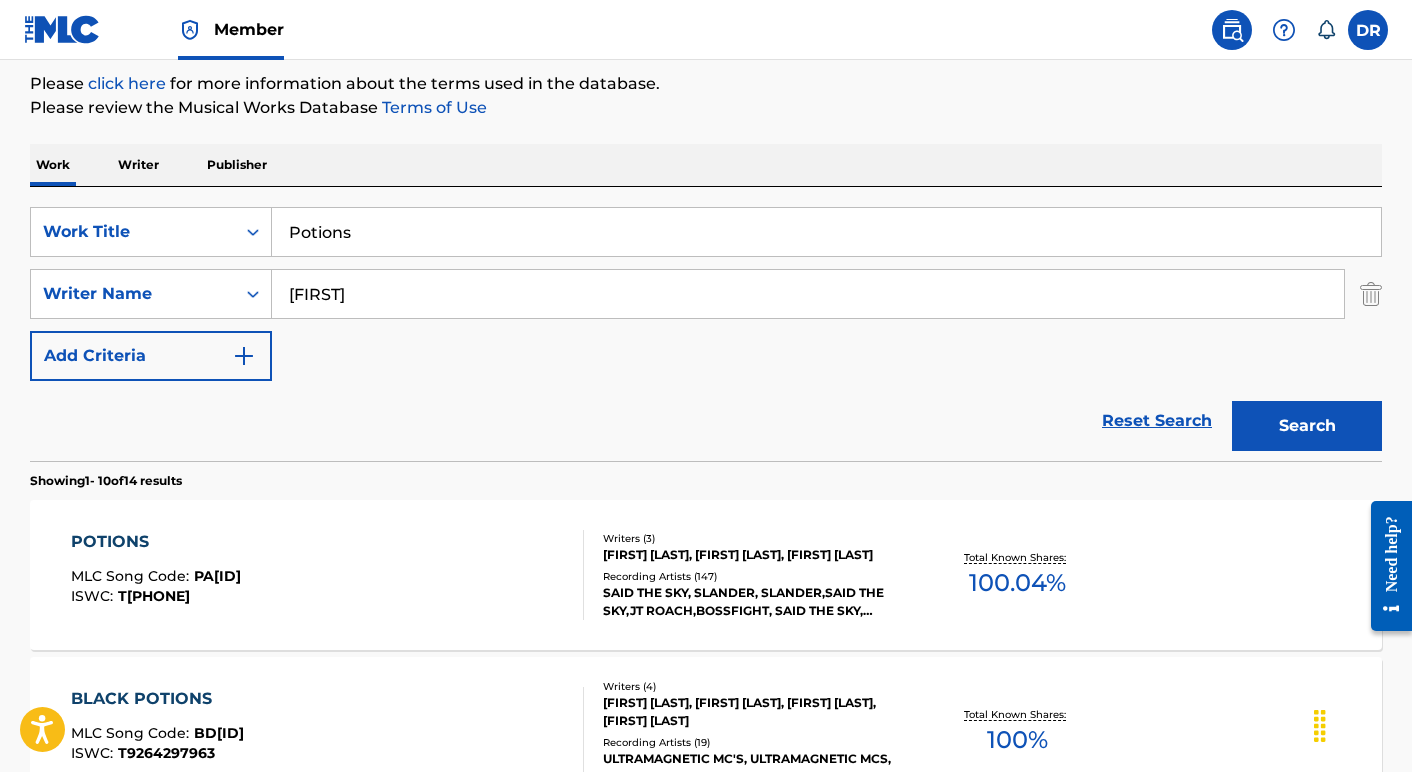 drag, startPoint x: 381, startPoint y: 242, endPoint x: 215, endPoint y: 181, distance: 176.85304 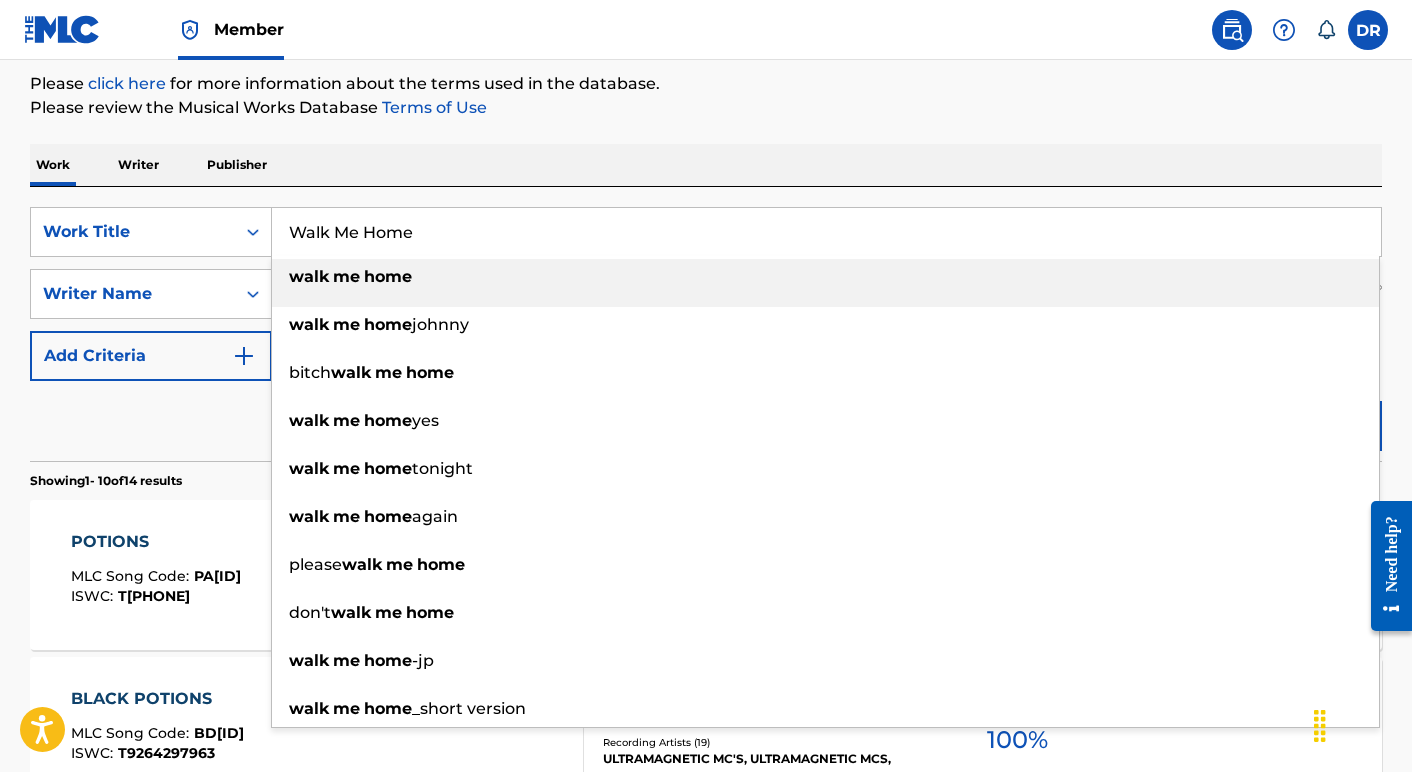 type on "walk me home" 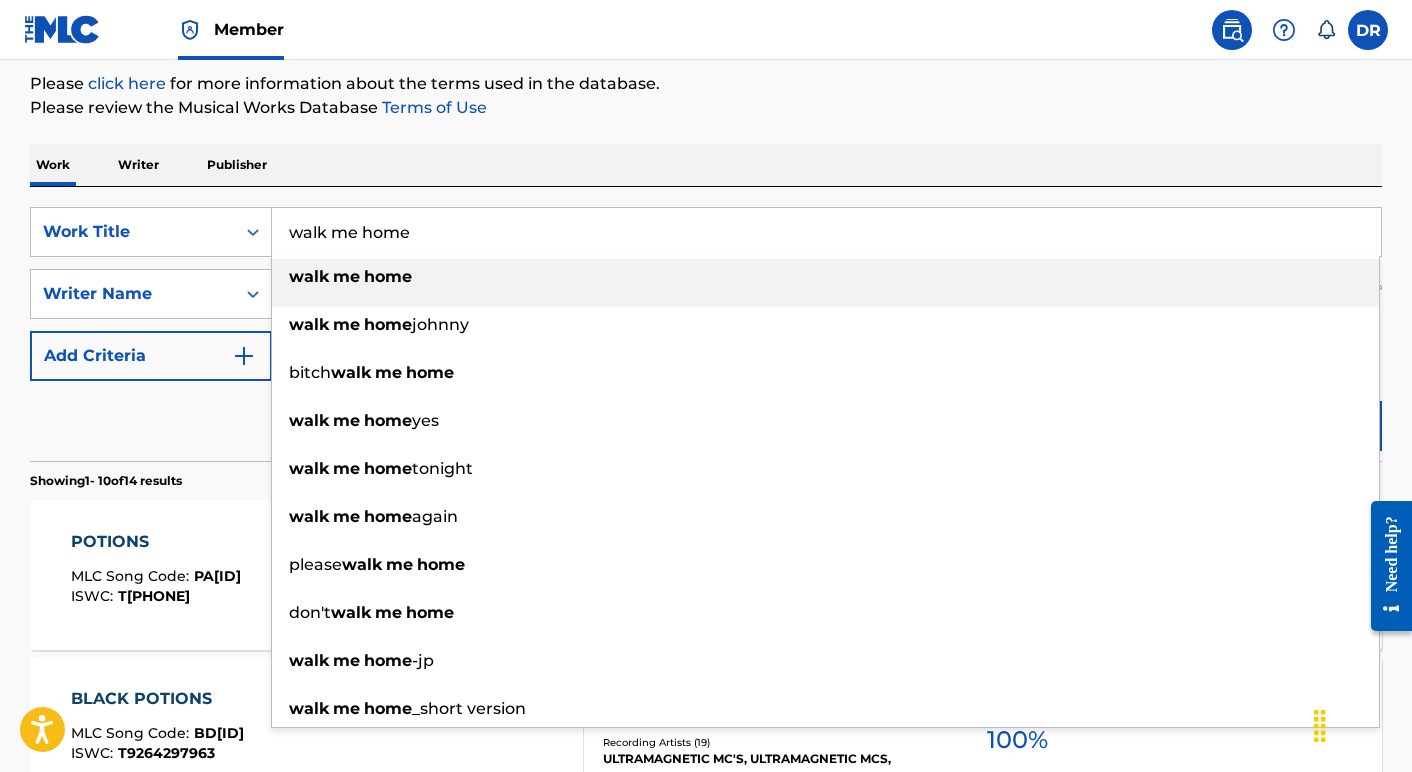 click on "Work Writer Publisher" at bounding box center (706, 165) 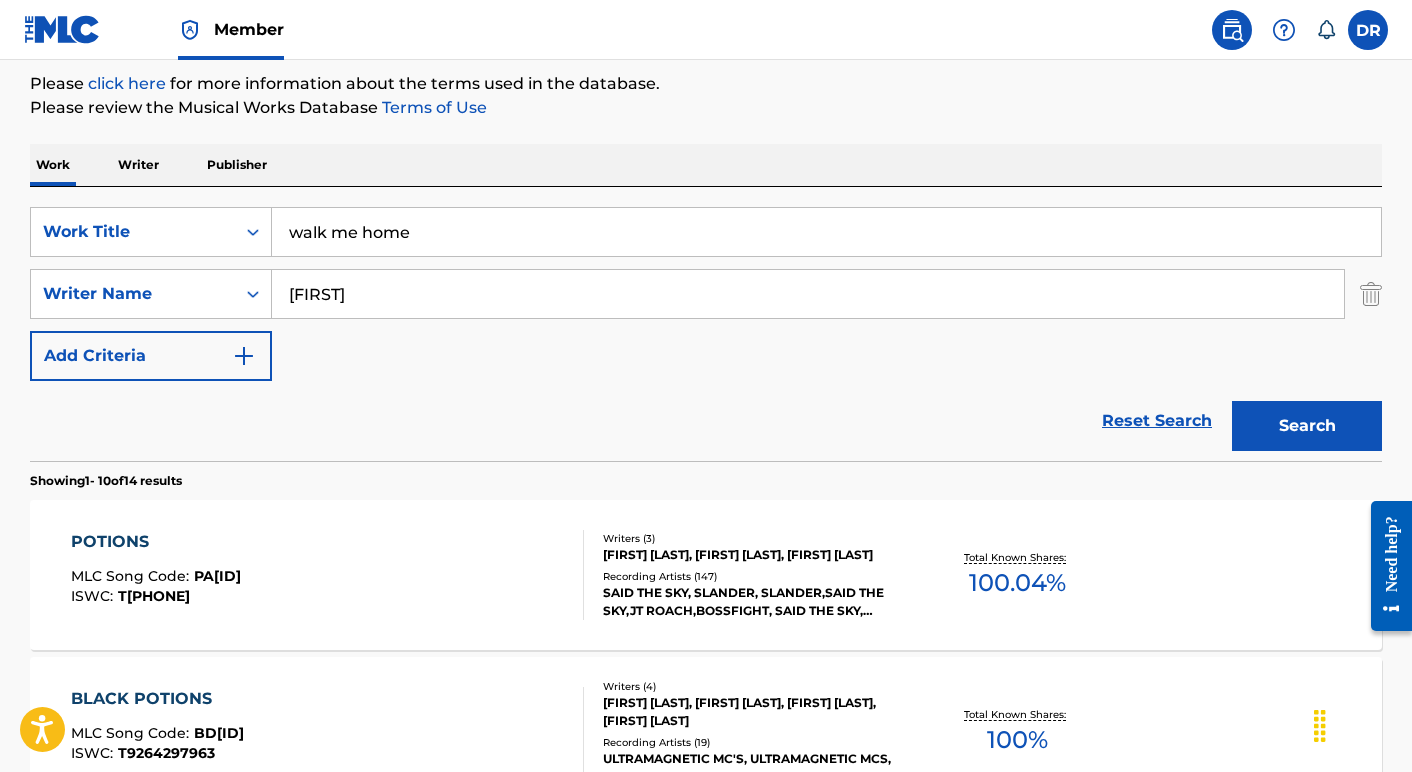 click on "Search" at bounding box center [1307, 426] 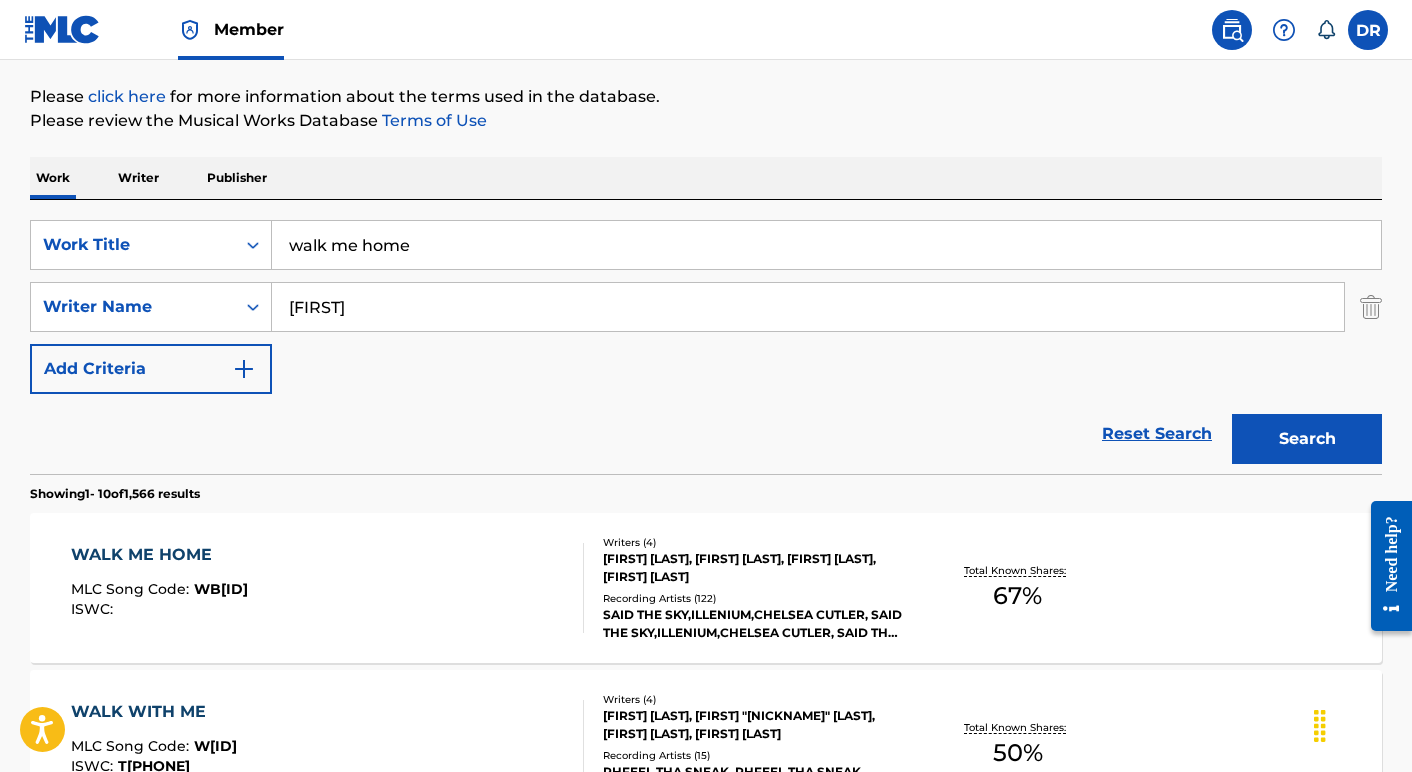 scroll, scrollTop: 286, scrollLeft: 0, axis: vertical 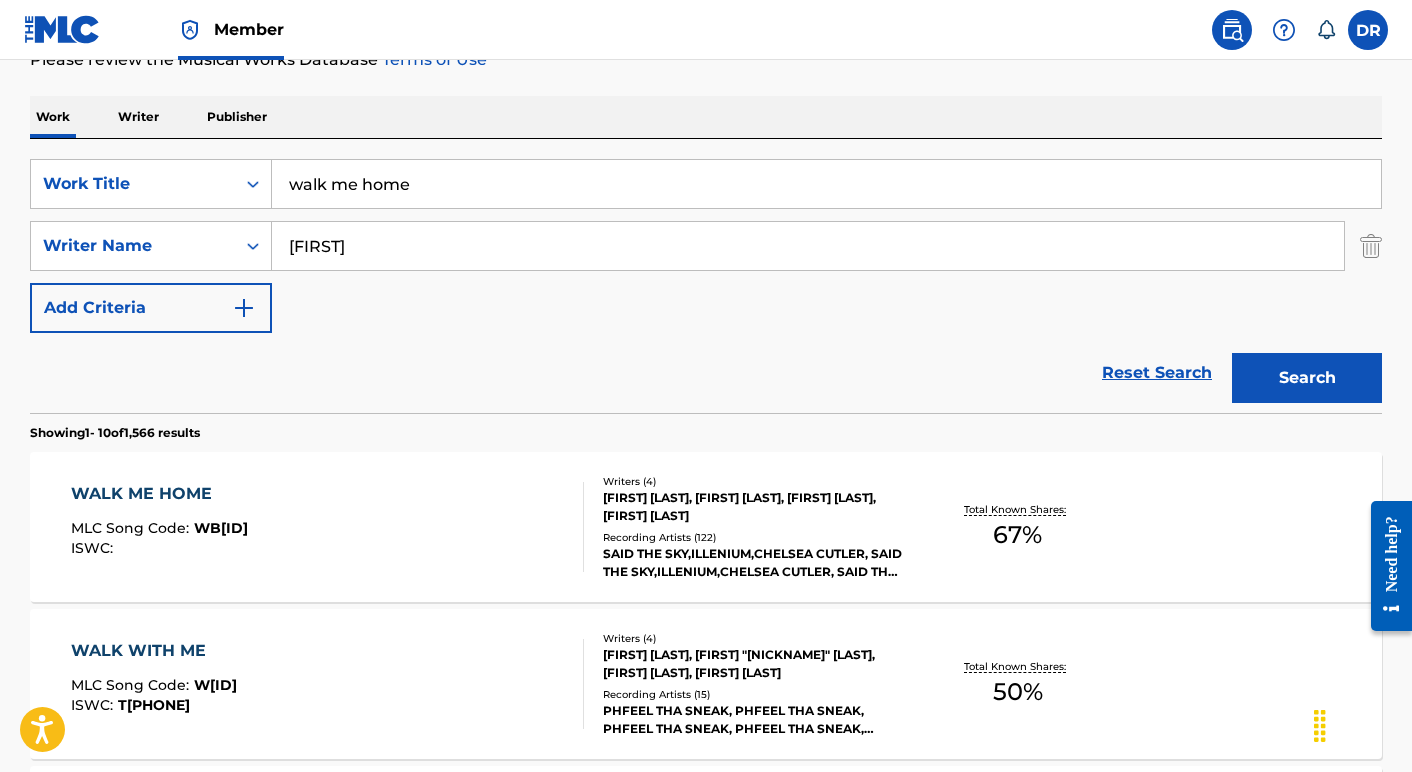 click on "WALK ME HOME MLC Song Code : [ID] ISWC :" at bounding box center [328, 527] 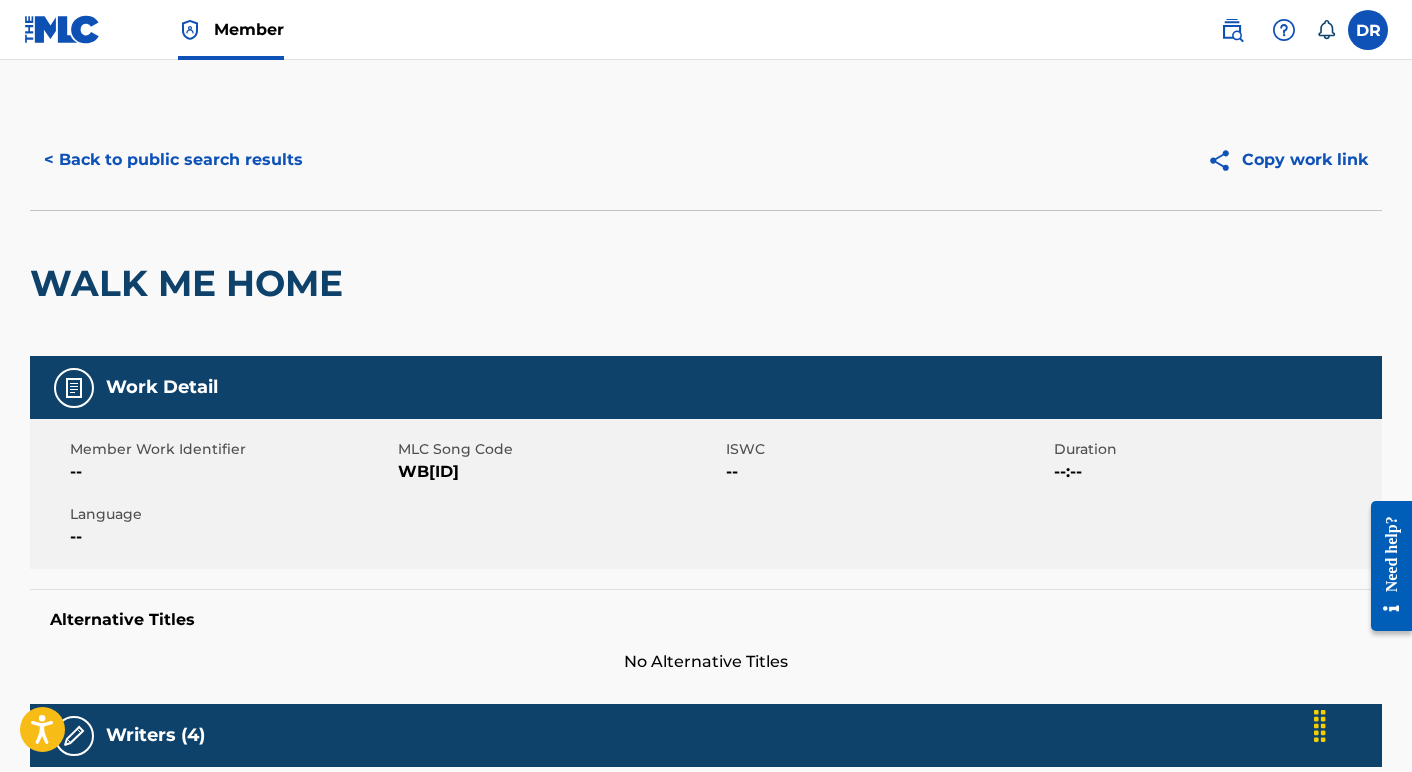 scroll, scrollTop: 0, scrollLeft: 0, axis: both 